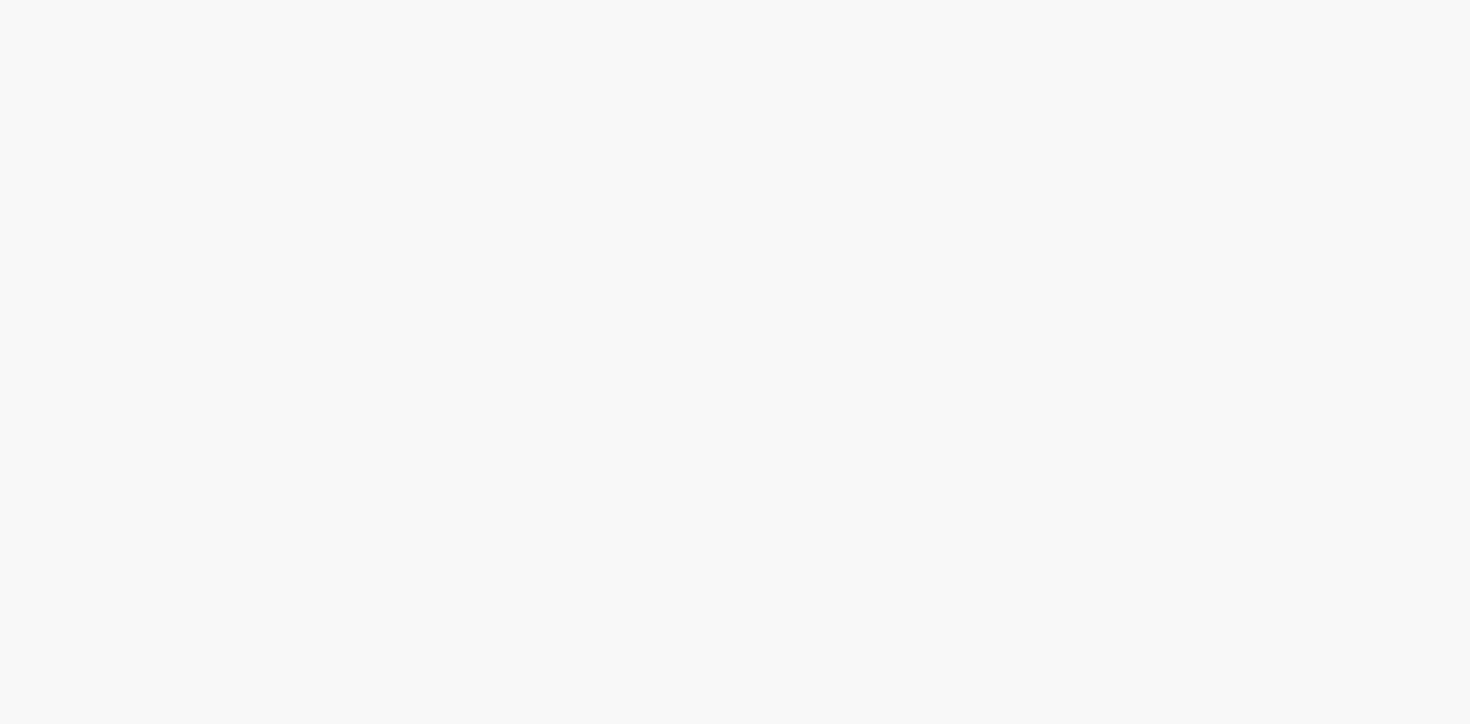 scroll, scrollTop: 0, scrollLeft: 0, axis: both 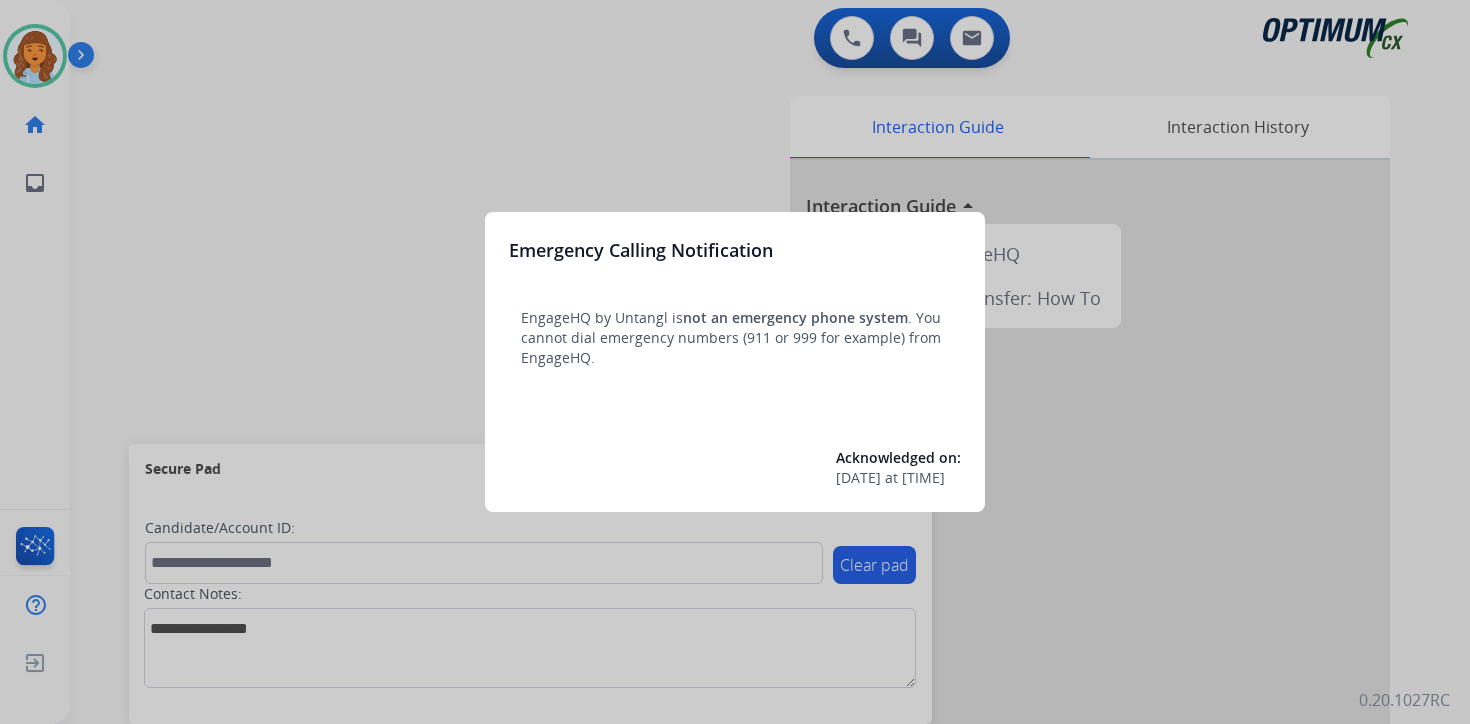 click at bounding box center [735, 362] 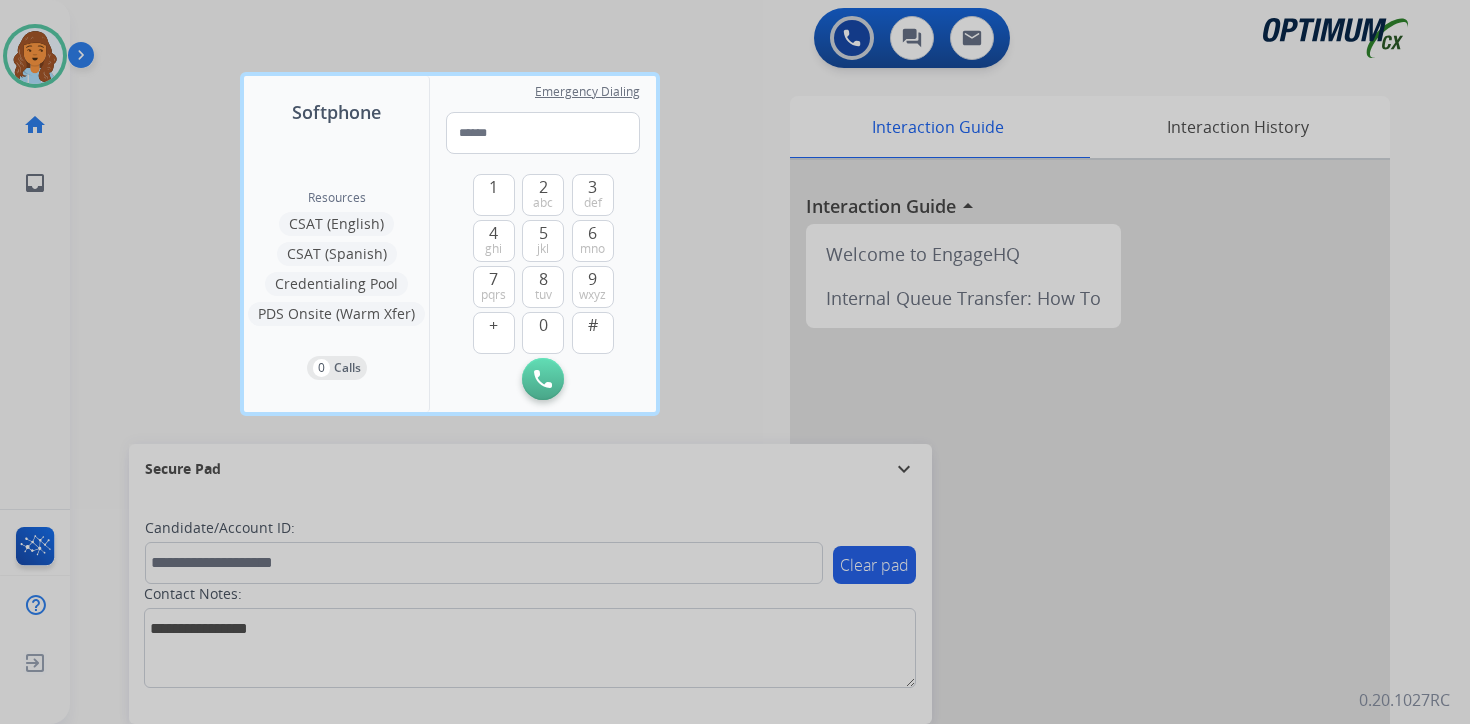 click at bounding box center (735, 362) 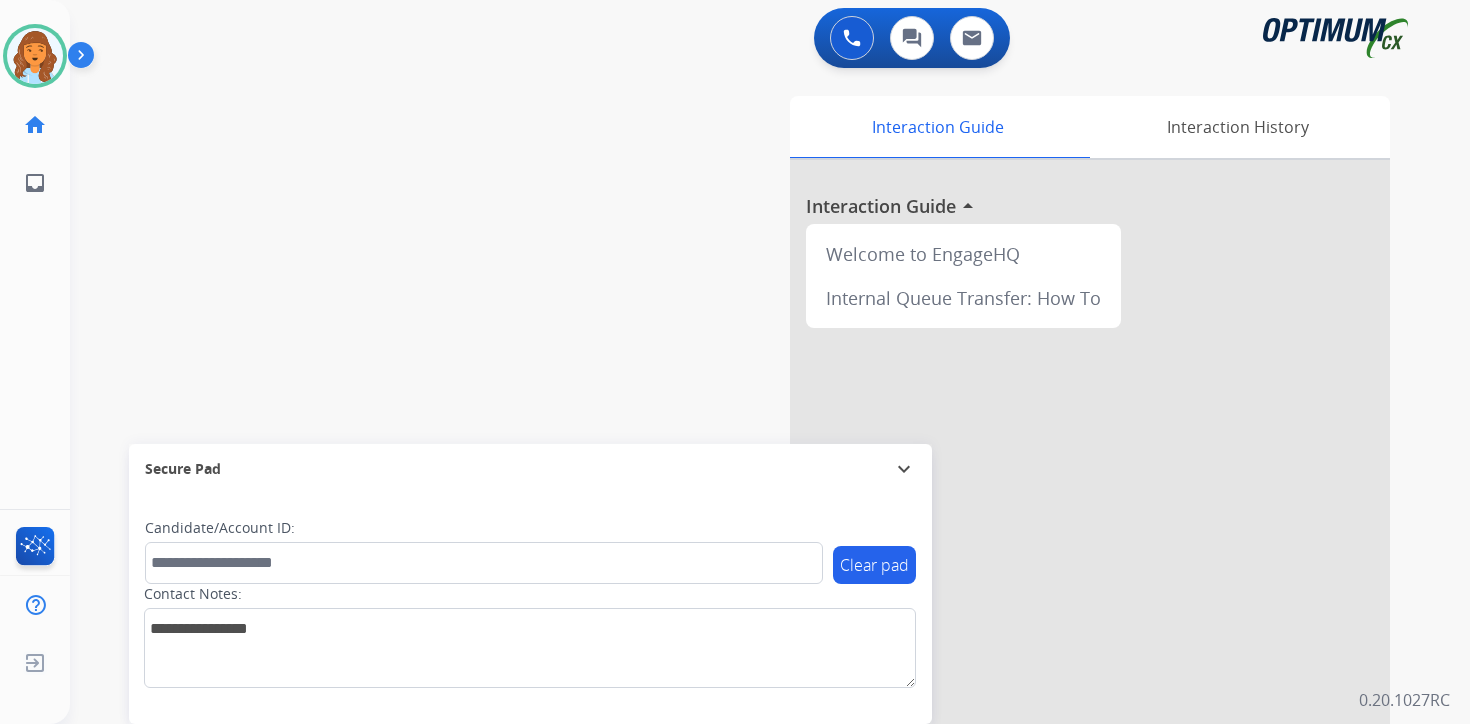click at bounding box center [85, 59] 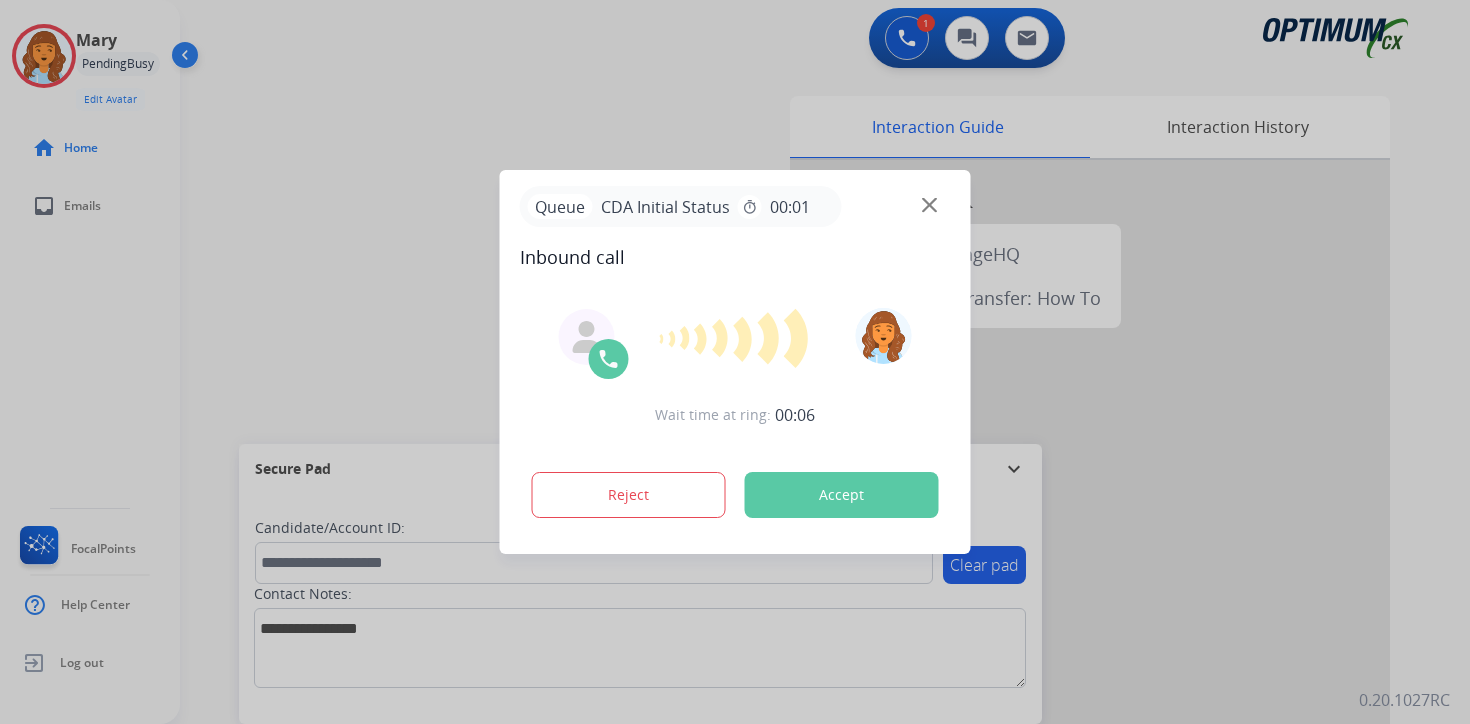 click at bounding box center (735, 362) 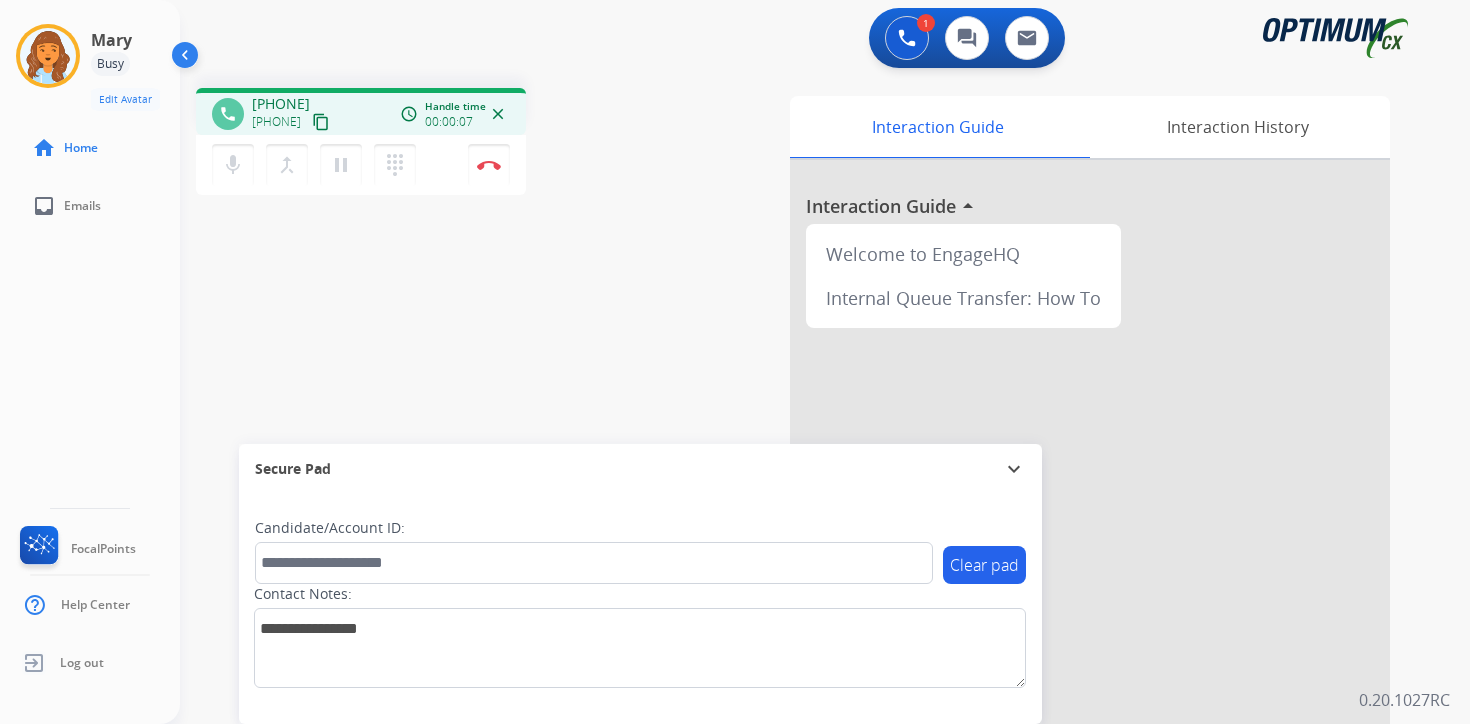 click on "content_copy" at bounding box center [321, 122] 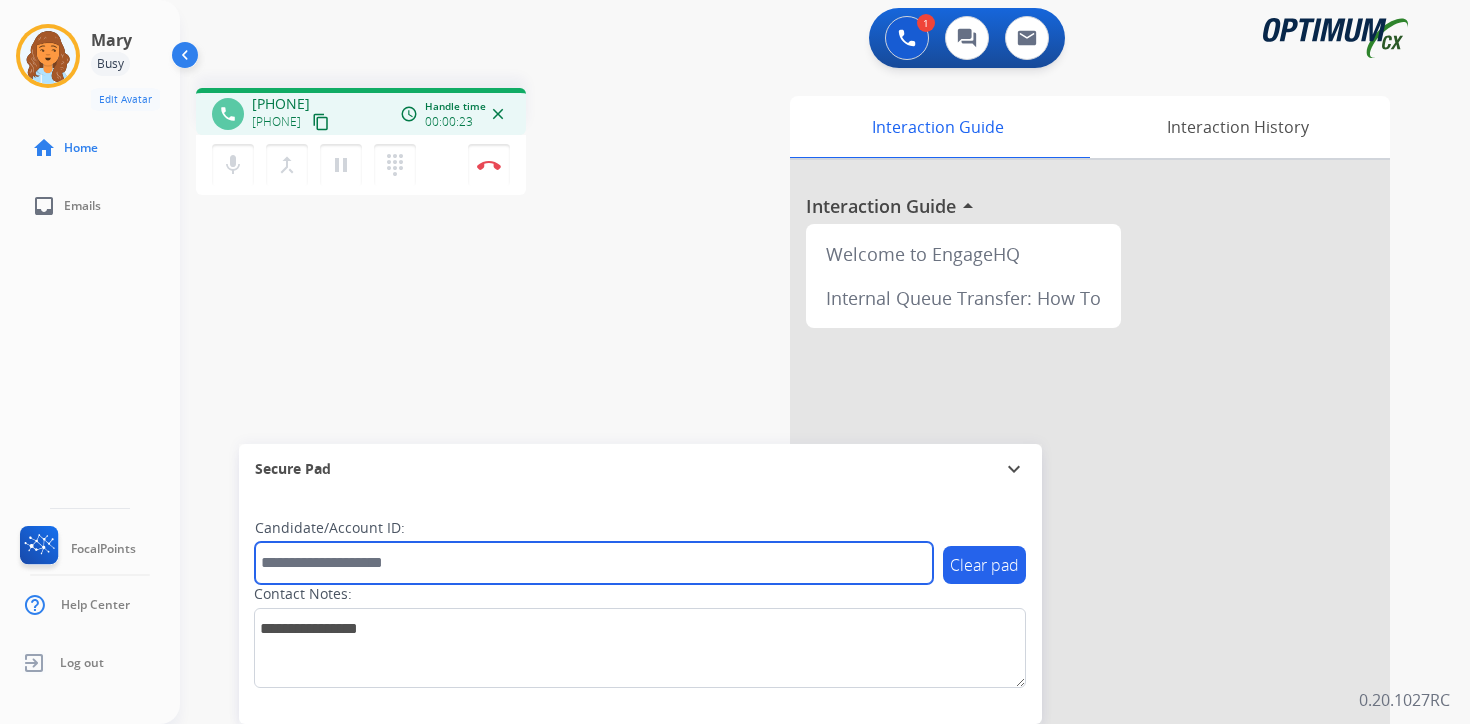 click at bounding box center [594, 563] 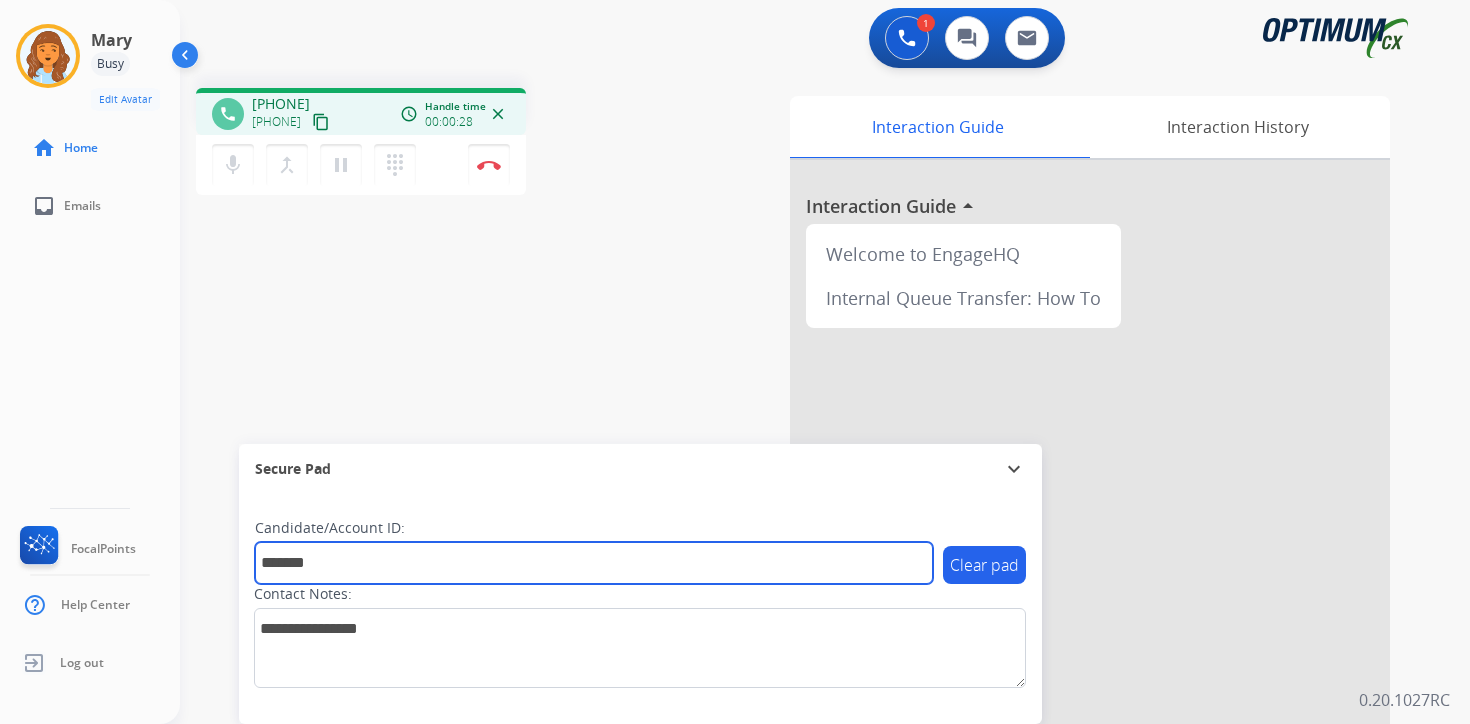 type on "*******" 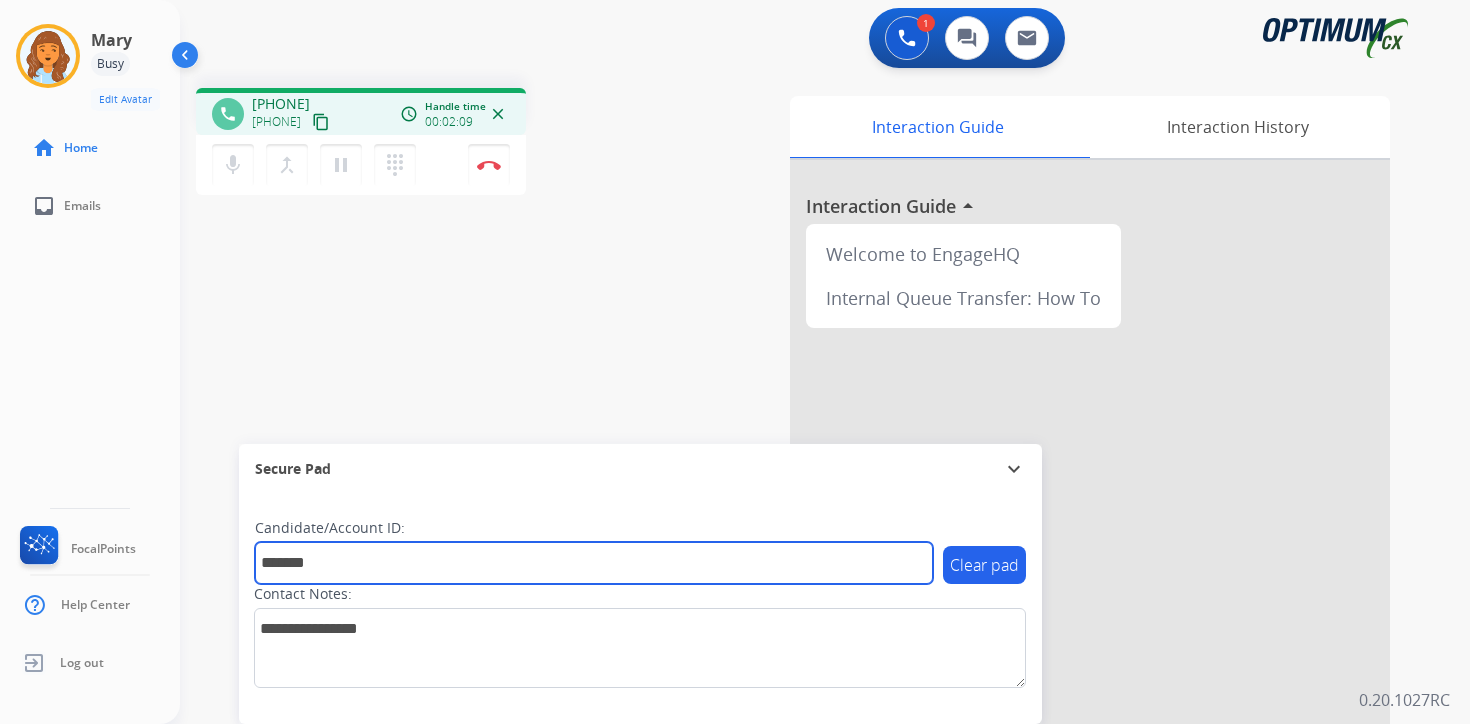 click on "*******" at bounding box center [594, 563] 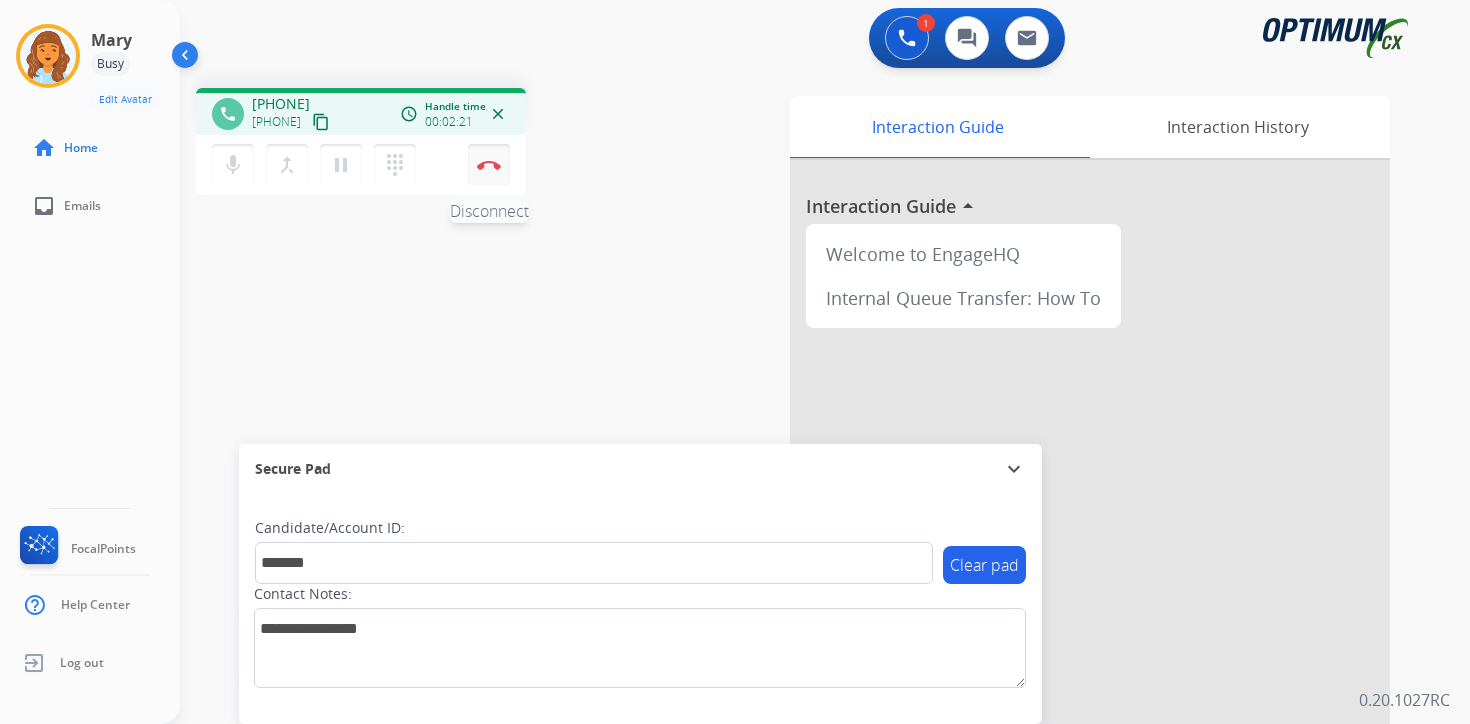 click on "Disconnect" at bounding box center [489, 165] 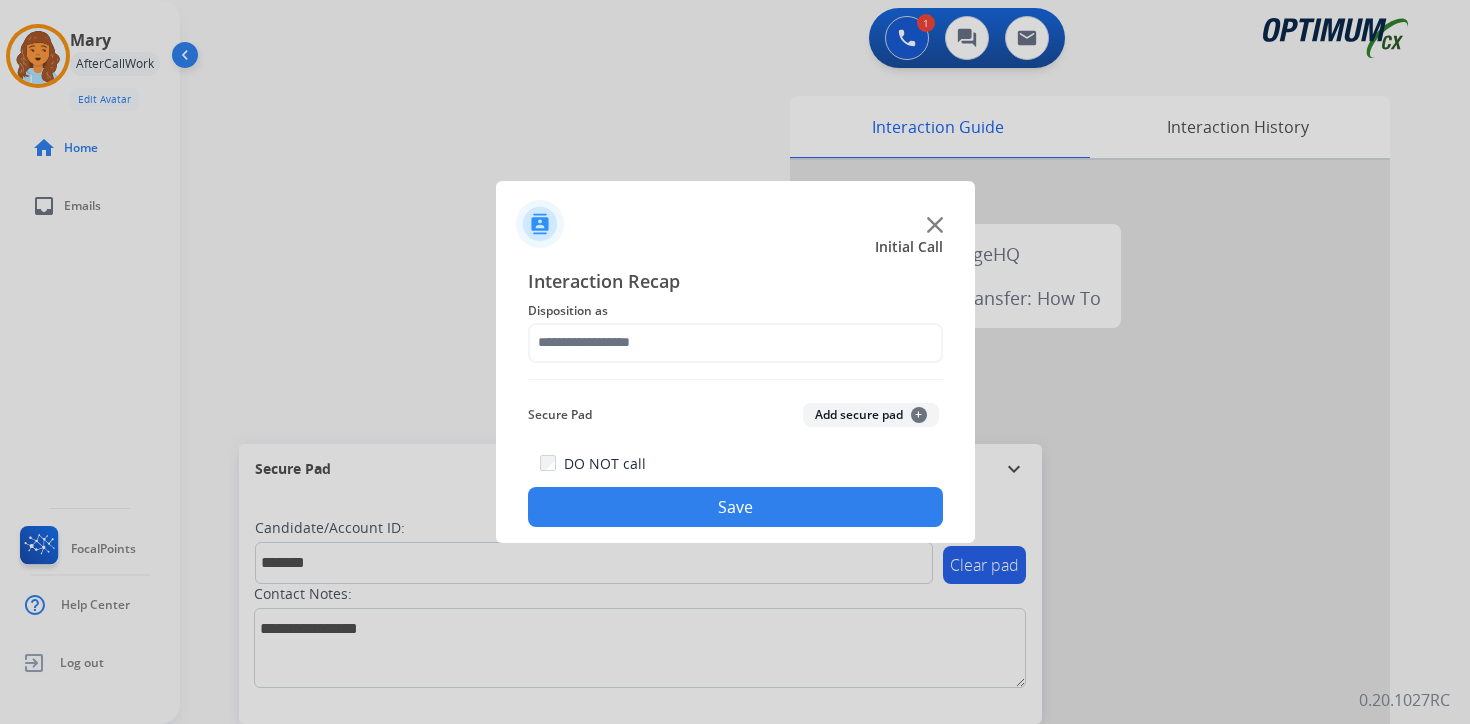 click on "Secure Pad  Add secure pad  +" 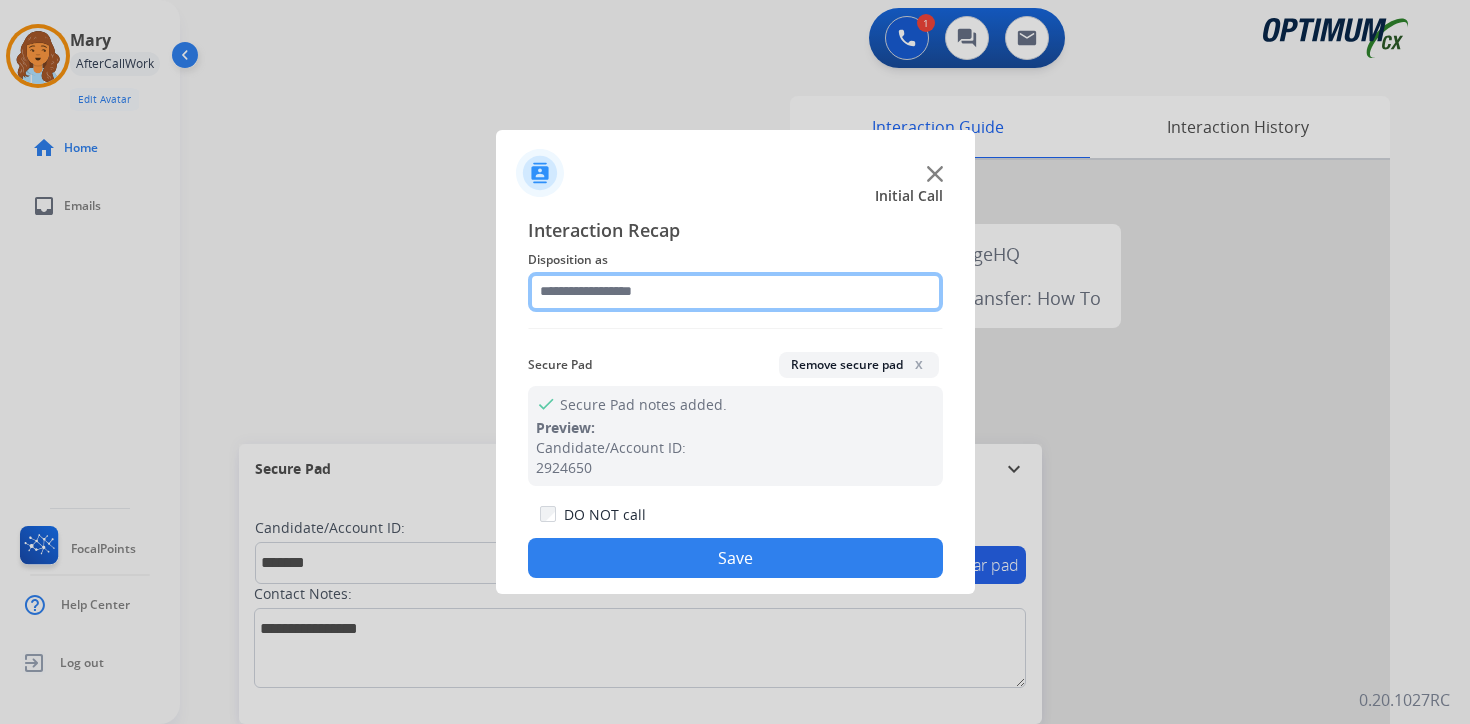 click 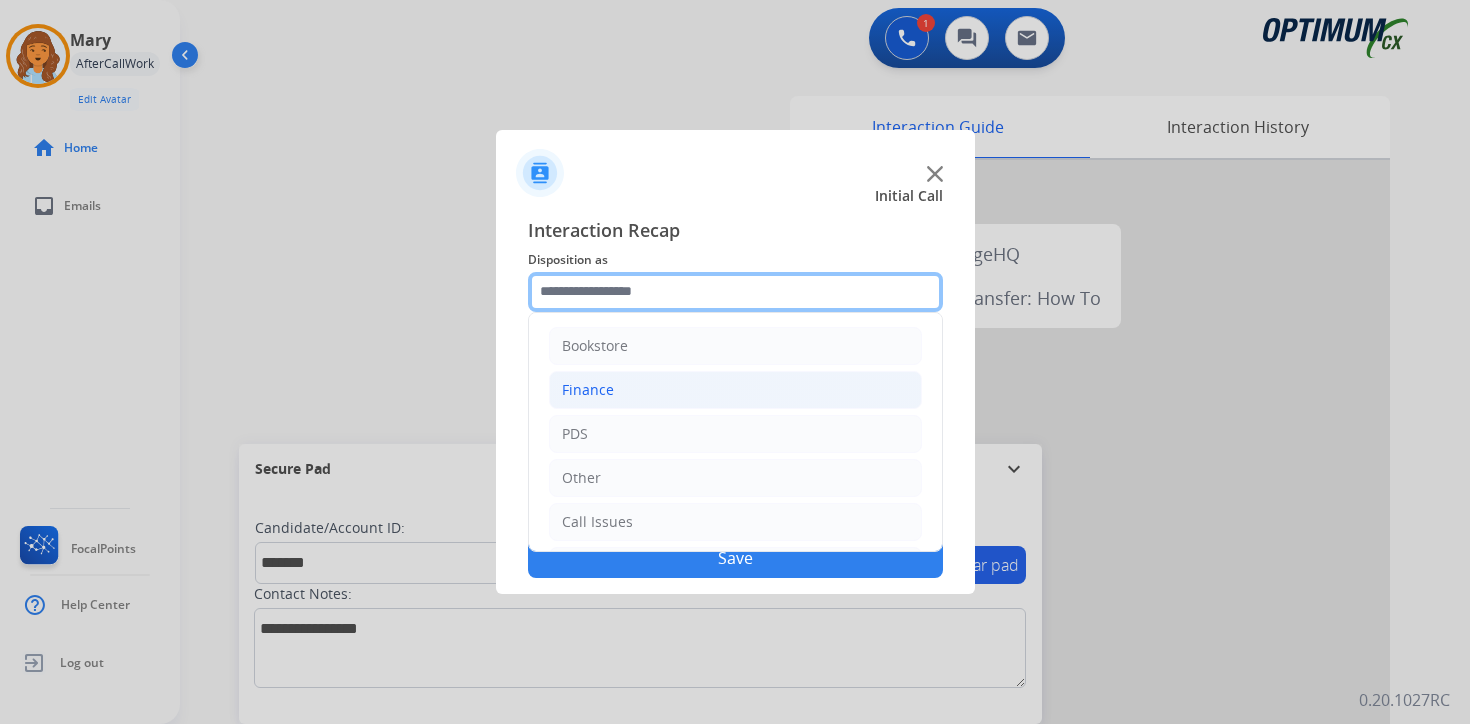 scroll, scrollTop: 136, scrollLeft: 0, axis: vertical 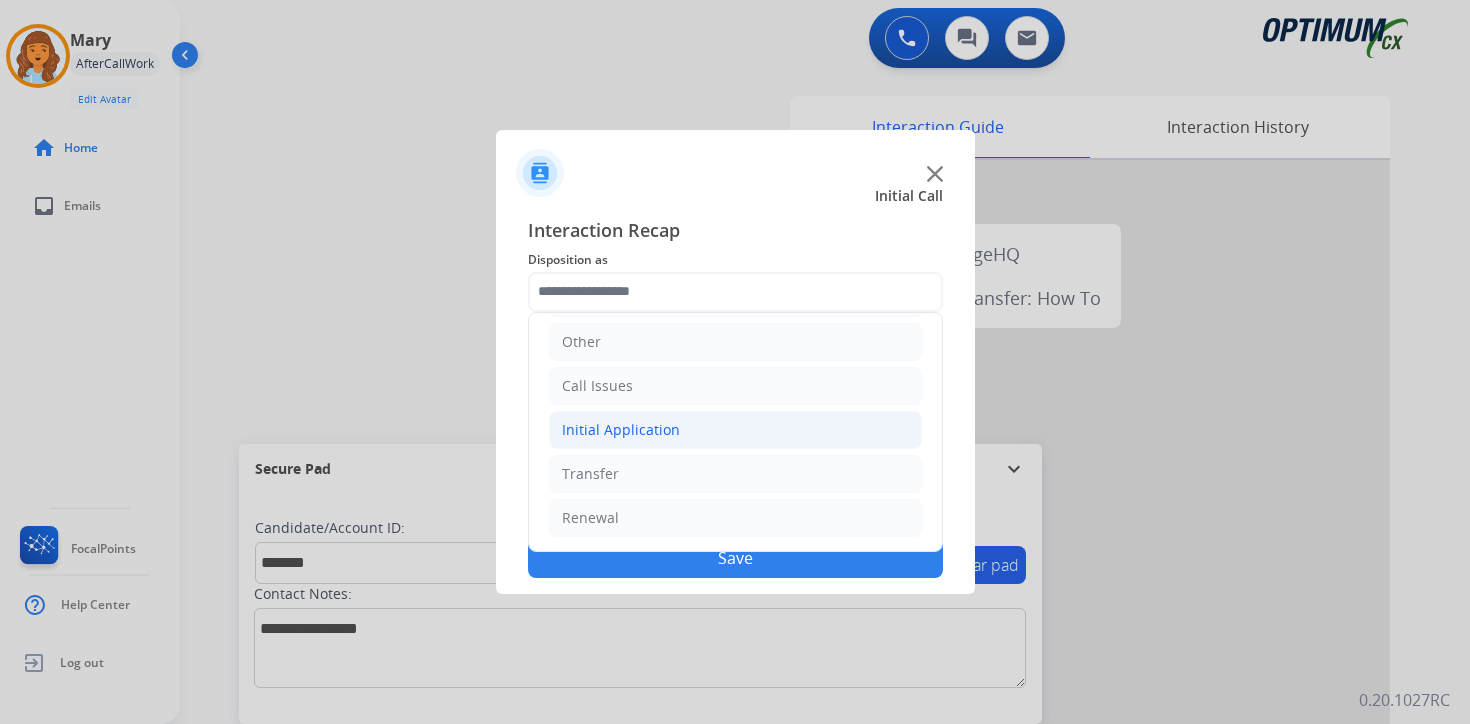 click on "Initial Application" 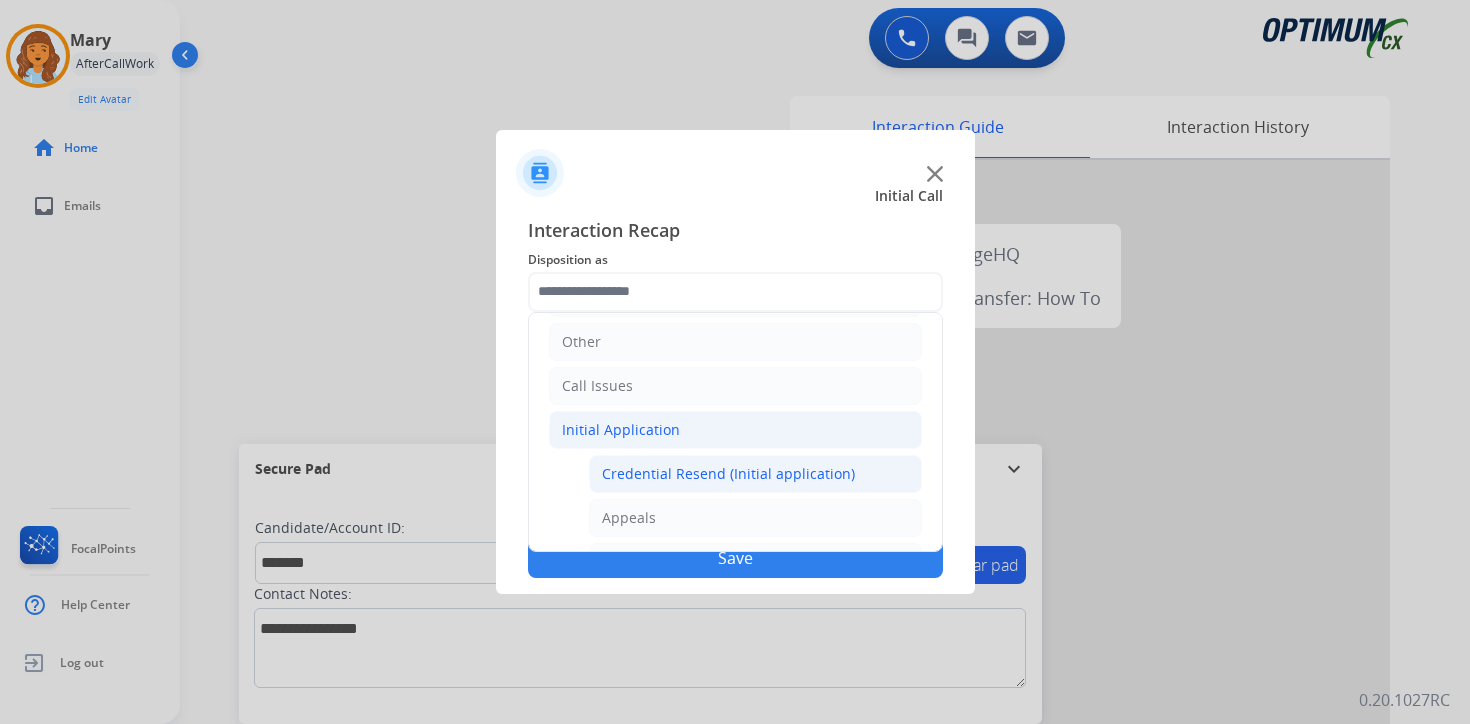 click on "Credential Resend (Initial application)" 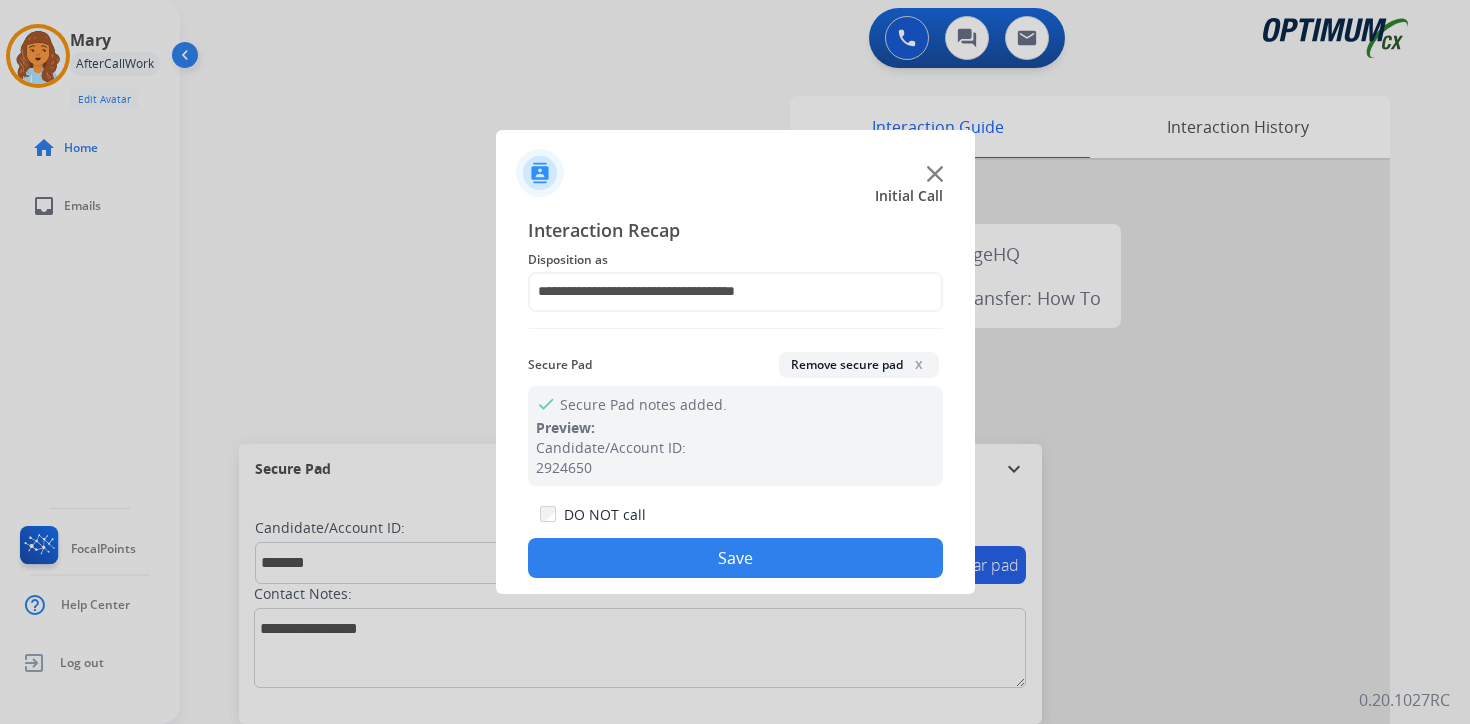 click on "Save" 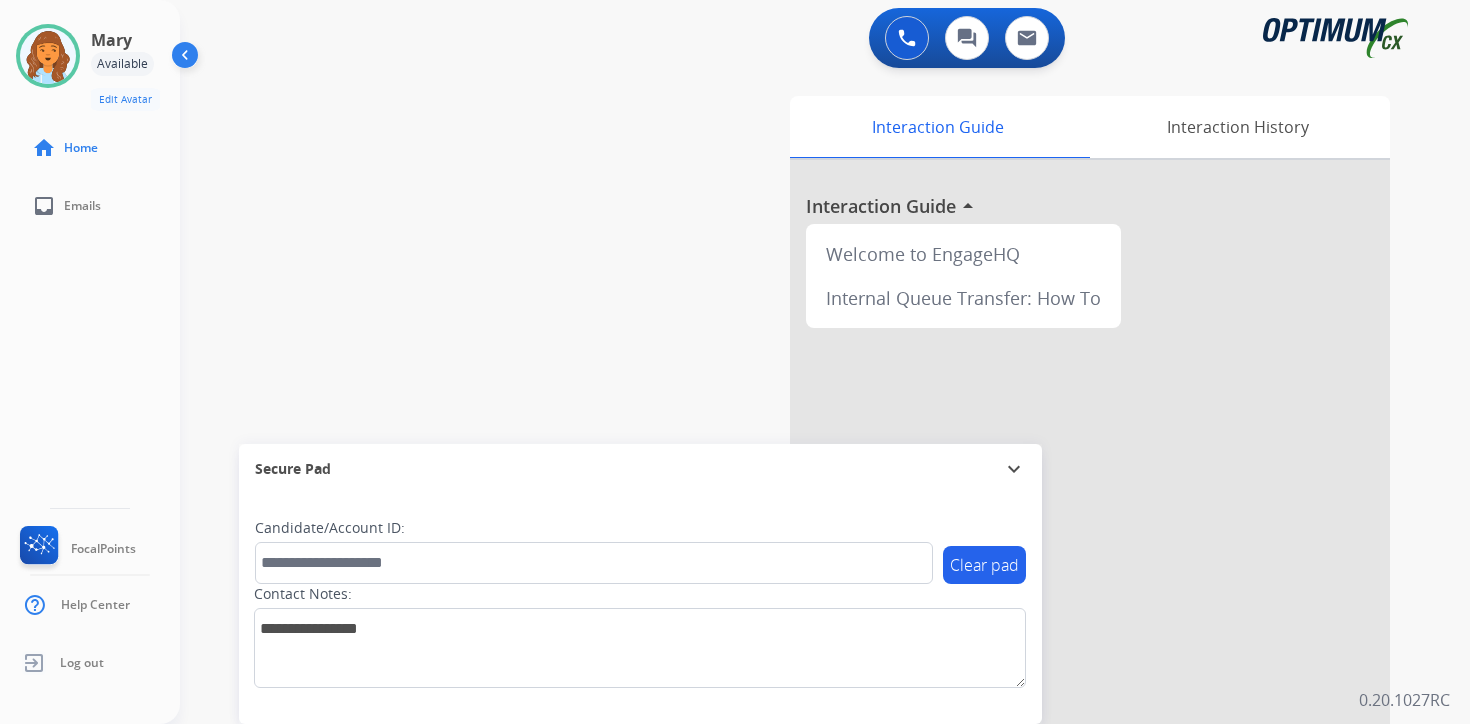 click on "0 Voice Interactions  0  Chat Interactions   0  Email Interactions swap_horiz Break voice bridge close_fullscreen Connect 3-Way Call merge_type Separate 3-Way Call  Interaction Guide   Interaction History  Interaction Guide arrow_drop_up  Welcome to EngageHQ   Internal Queue Transfer: How To  Secure Pad expand_more Clear pad Candidate/Account ID: Contact Notes:                  0.20.1027RC" at bounding box center [825, 362] 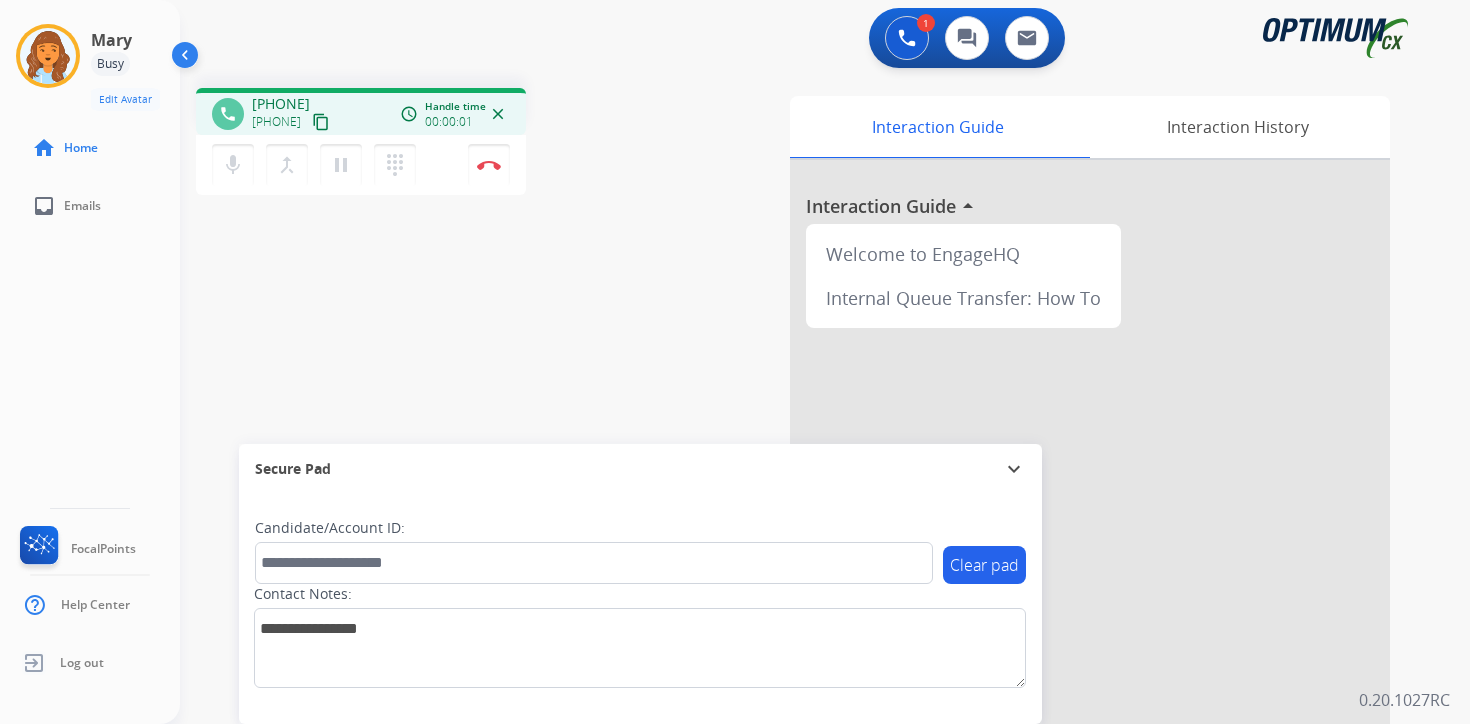 click on "1 Voice Interactions  0  Chat Interactions   0  Email Interactions phone [PHONE] [PHONE] content_copy access_time Call metrics Queue   00:08 Hold   00:00 Talk   00:02 Total   00:09 Handle time 00:00:01 close mic Mute merge_type Bridge pause Hold dialpad Dialpad Disconnect swap_horiz Break voice bridge close_fullscreen Connect 3-Way Call merge_type Separate 3-Way Call  Interaction Guide   Interaction History  Interaction Guide arrow_drop_up  Welcome to EngageHQ   Internal Queue Transfer: How To  Secure Pad expand_more Clear pad Candidate/Account ID: Contact Notes:                  0.20.1027RC" at bounding box center (825, 362) 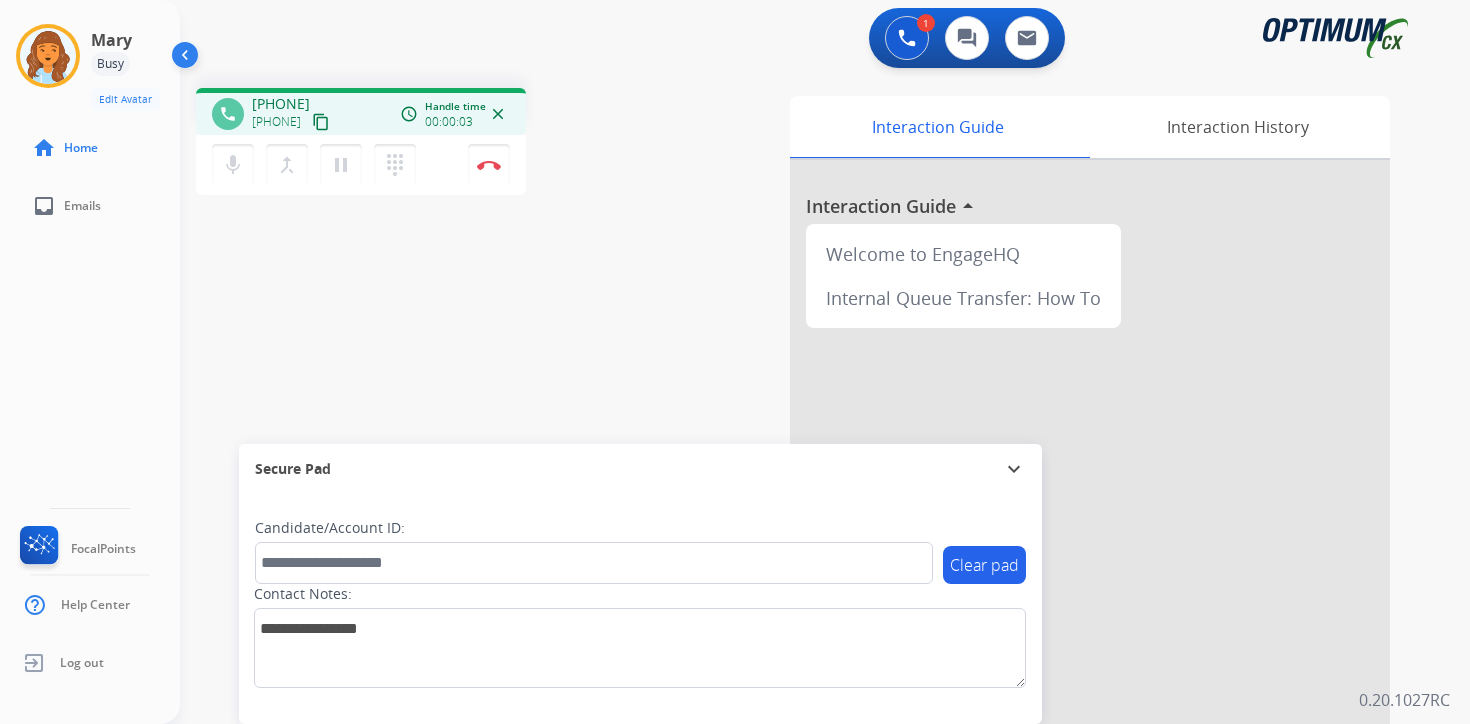 click on "content_copy" at bounding box center (321, 122) 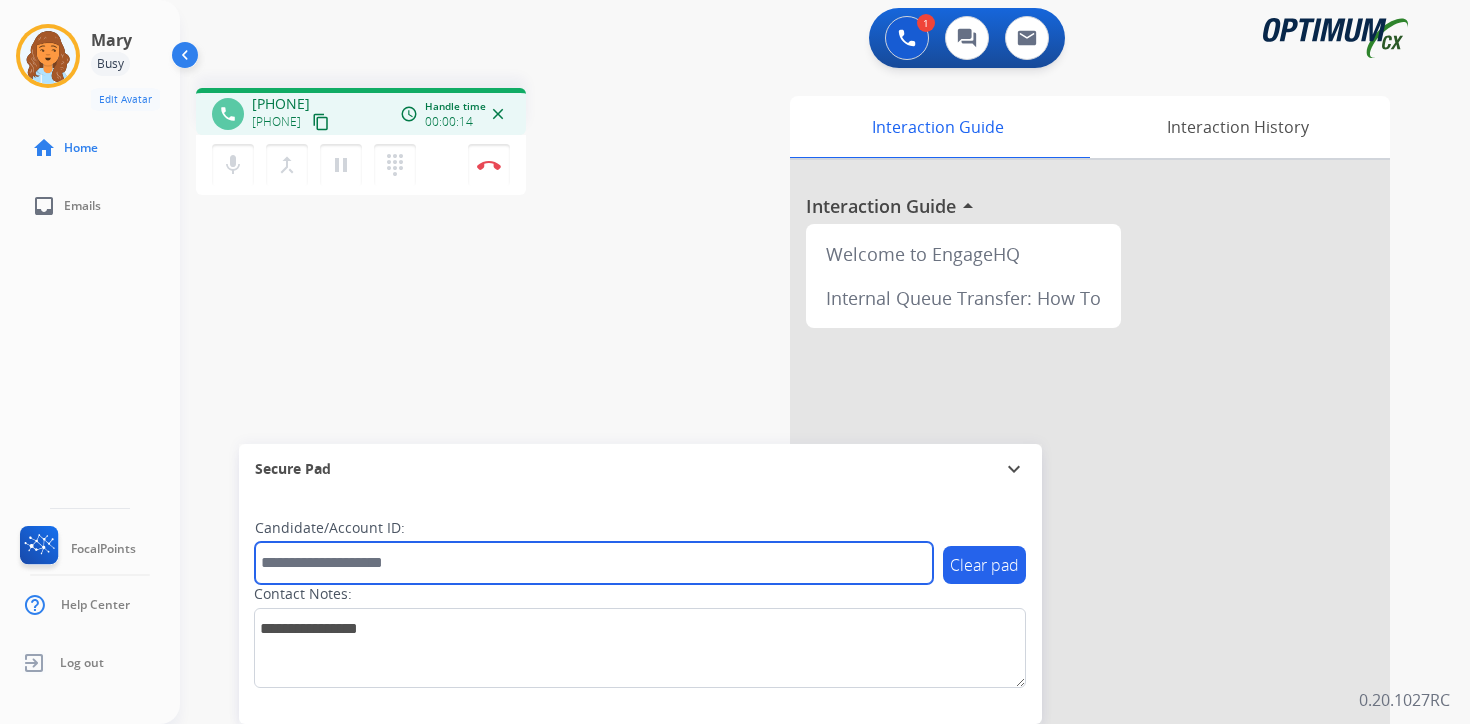 click at bounding box center (594, 563) 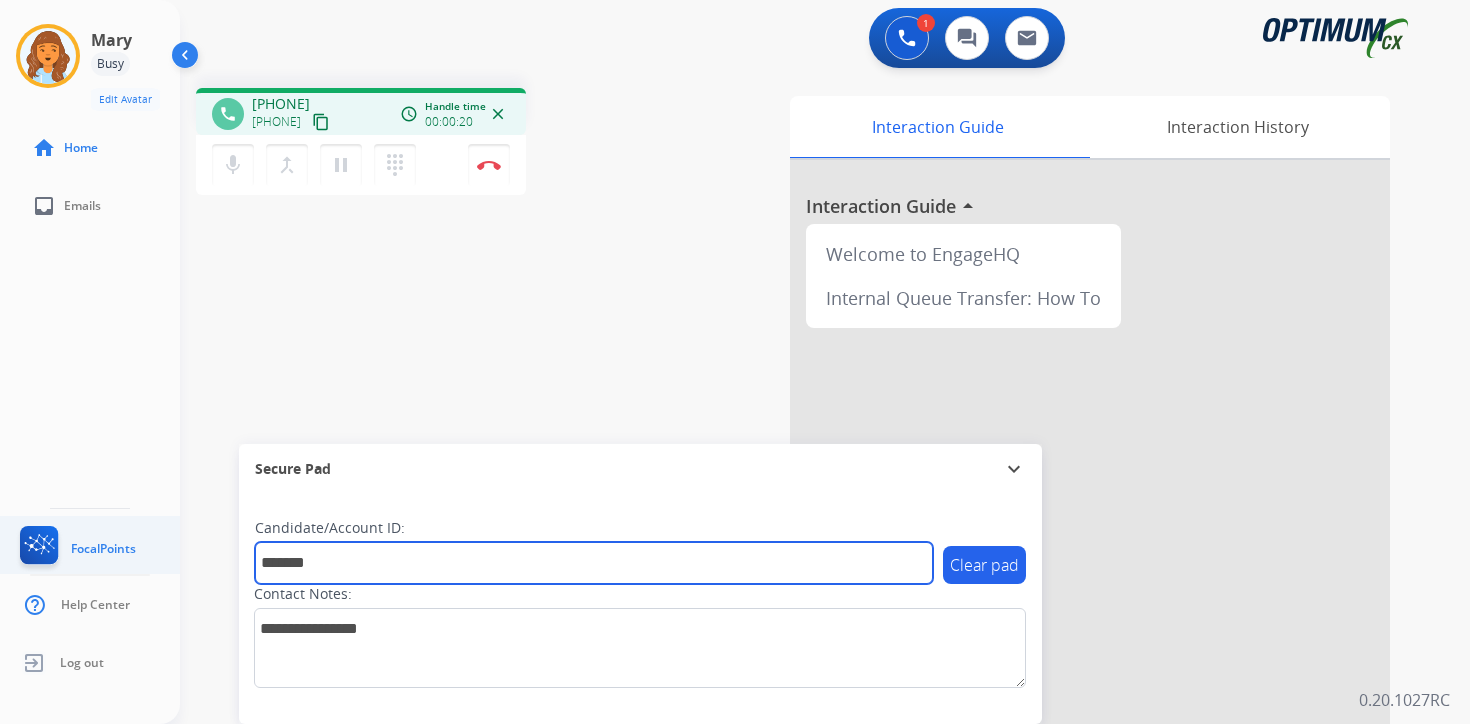 type on "*******" 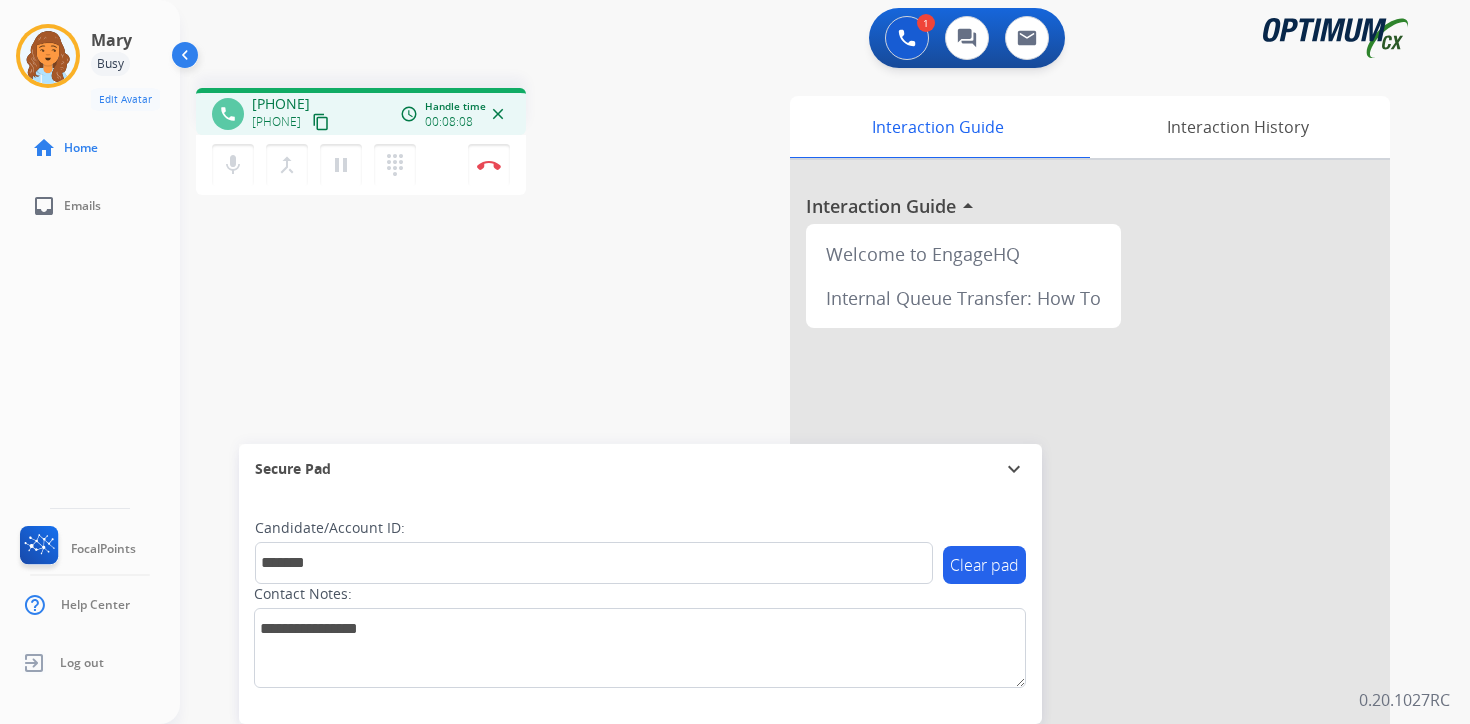 click on "1 Voice Interactions  0  Chat Interactions   0  Email Interactions phone [PHONE] [PHONE] content_copy access_time Call metrics Queue   00:08 Hold   00:00 Talk   08:09 Total   08:16 Handle time 00:08:08 close mic Mute merge_type Bridge pause Hold dialpad Dialpad Disconnect swap_horiz Break voice bridge close_fullscreen Connect 3-Way Call merge_type Separate 3-Way Call  Interaction Guide   Interaction History  Interaction Guide arrow_drop_up  Welcome to EngageHQ   Internal Queue Transfer: How To  Secure Pad expand_more Clear pad Candidate/Account ID: ******* Contact Notes:                  0.20.1027RC" at bounding box center (825, 362) 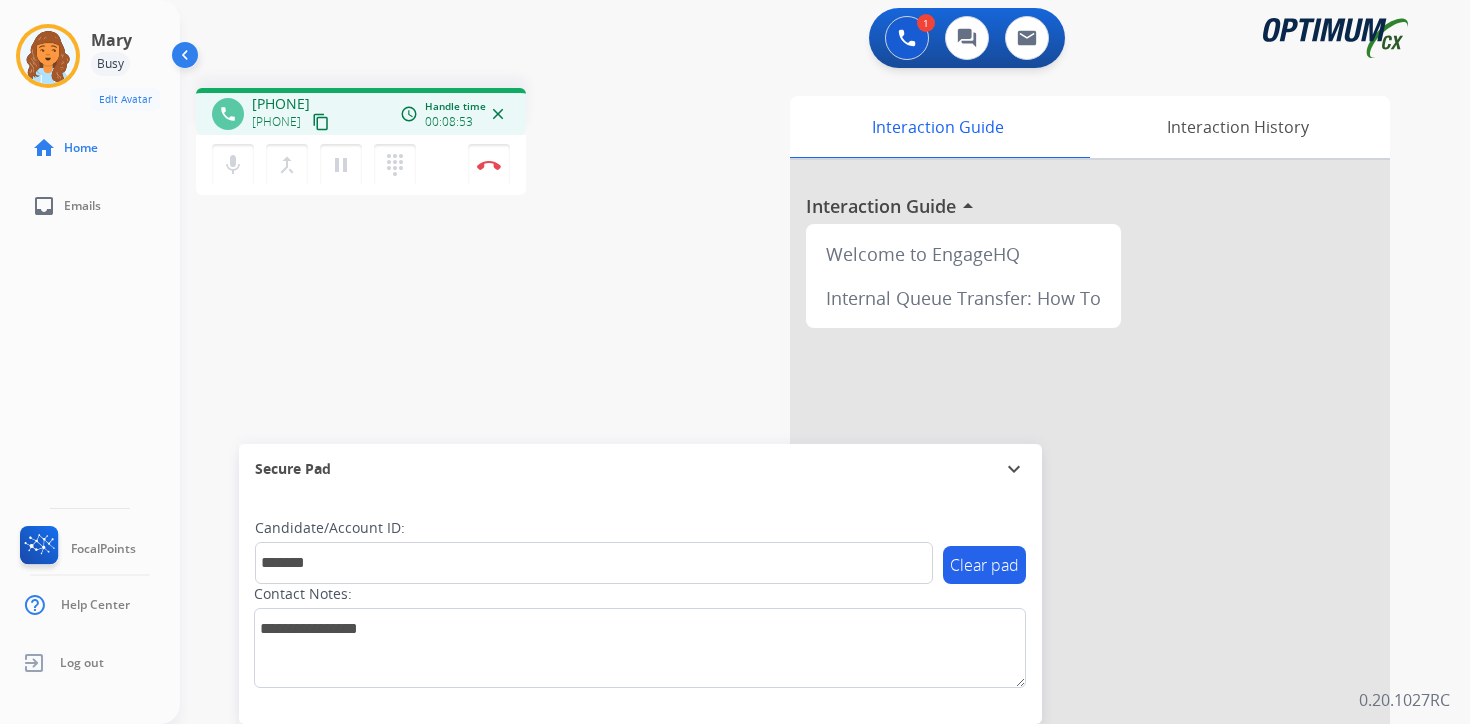 click on "phone [PHONE] [PHONE] content_copy access_time Call metrics Queue   00:08 Hold   00:00 Talk   08:54 Total   09:01 Handle time 00:08:53 close mic Mute merge_type Bridge pause Hold dialpad Dialpad Disconnect swap_horiz Break voice bridge close_fullscreen Connect 3-Way Call merge_type Separate 3-Way Call  Interaction Guide   Interaction History  Interaction Guide arrow_drop_up  Welcome to EngageHQ   Internal Queue Transfer: How To  Secure Pad expand_more Clear pad Candidate/Account ID: ******* Contact Notes:" at bounding box center [801, 489] 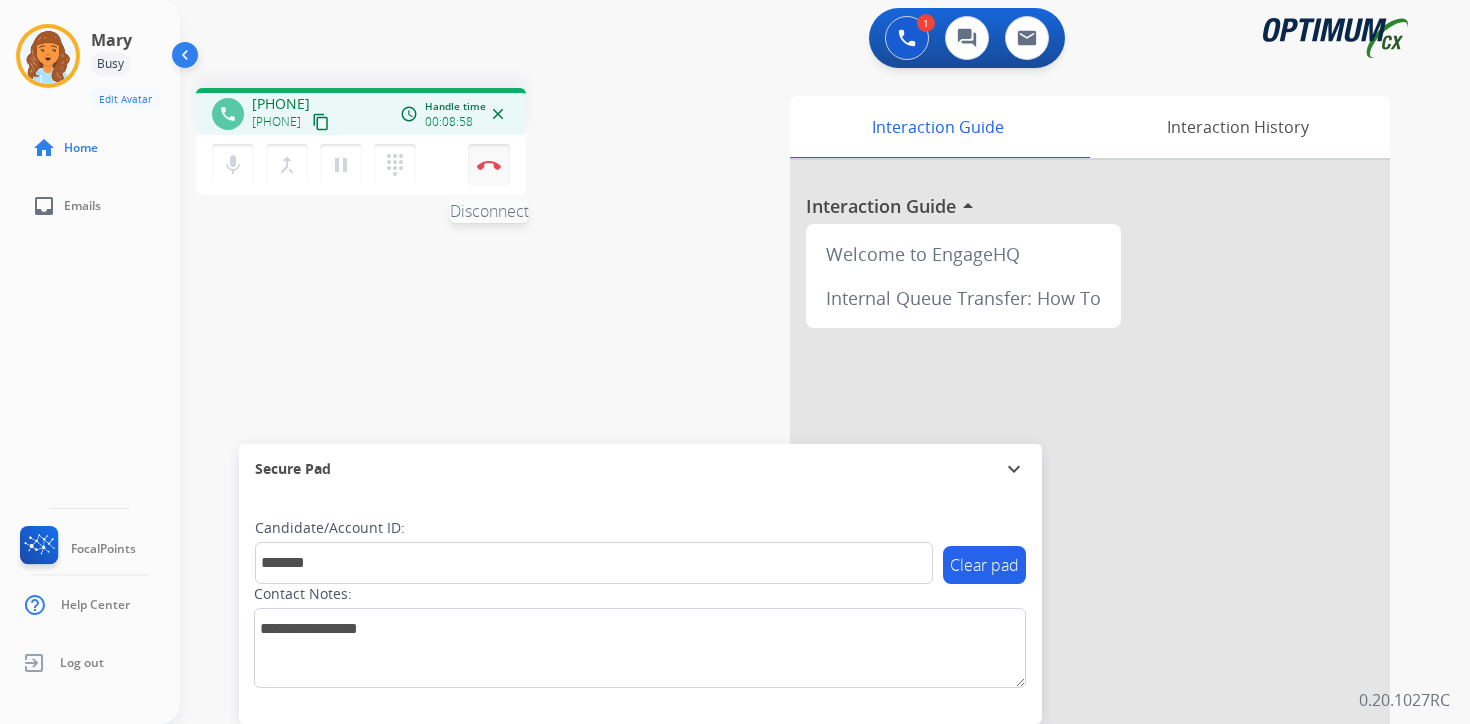 click on "Disconnect" at bounding box center (489, 165) 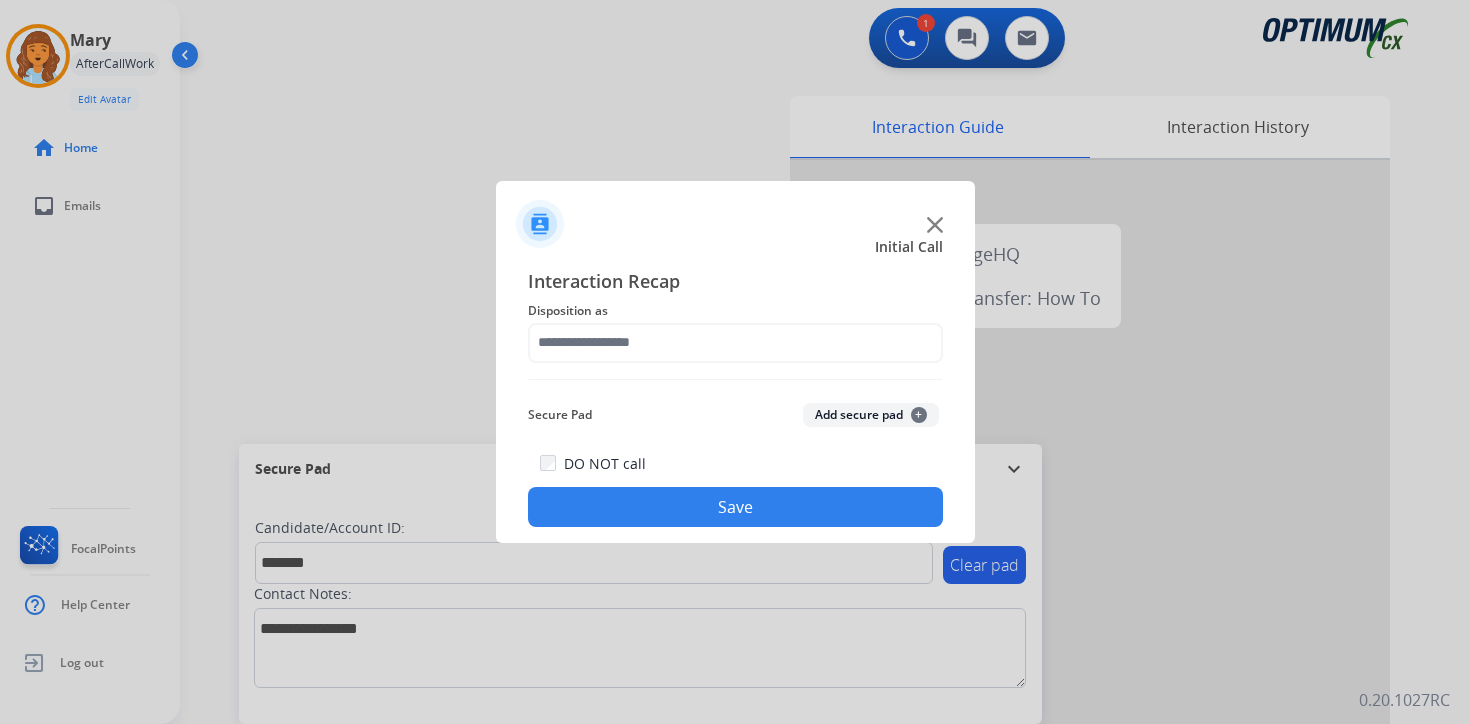 click on "Add secure pad  +" 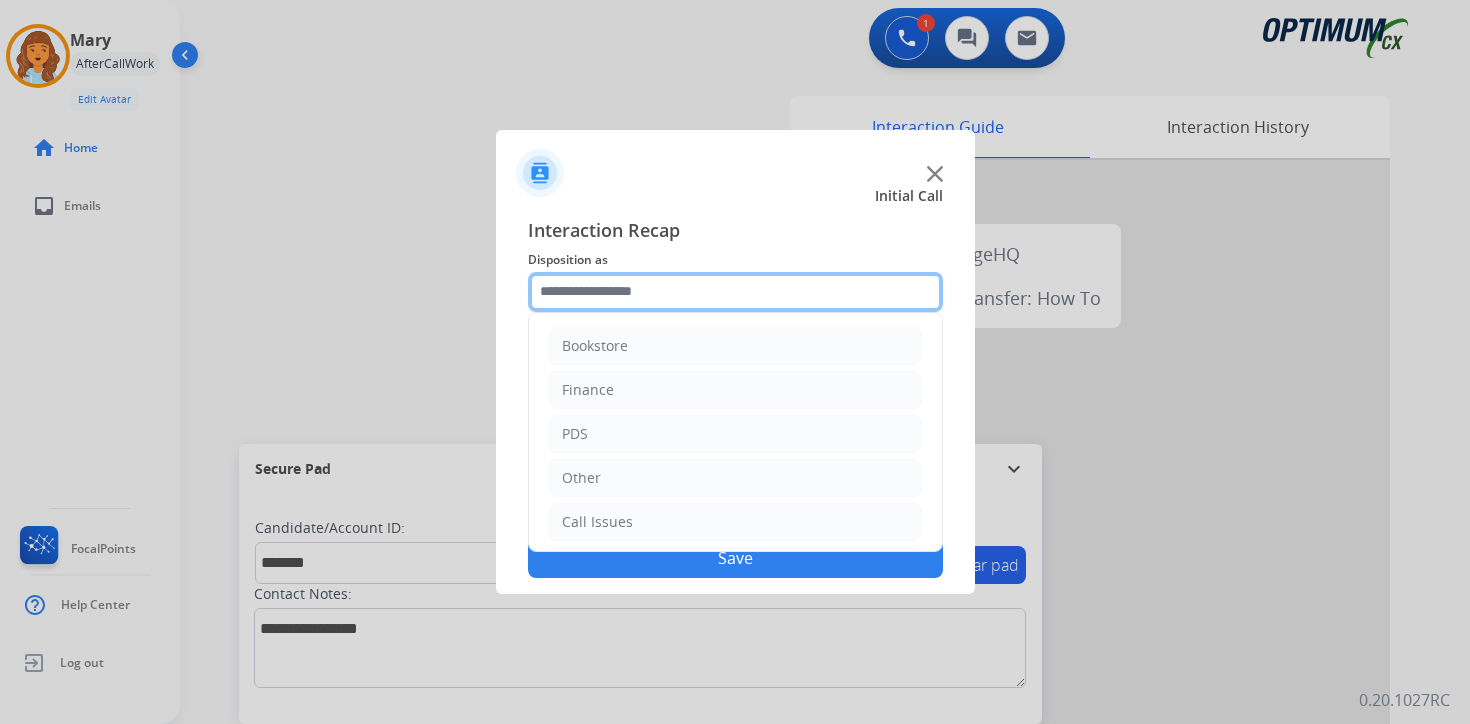 click 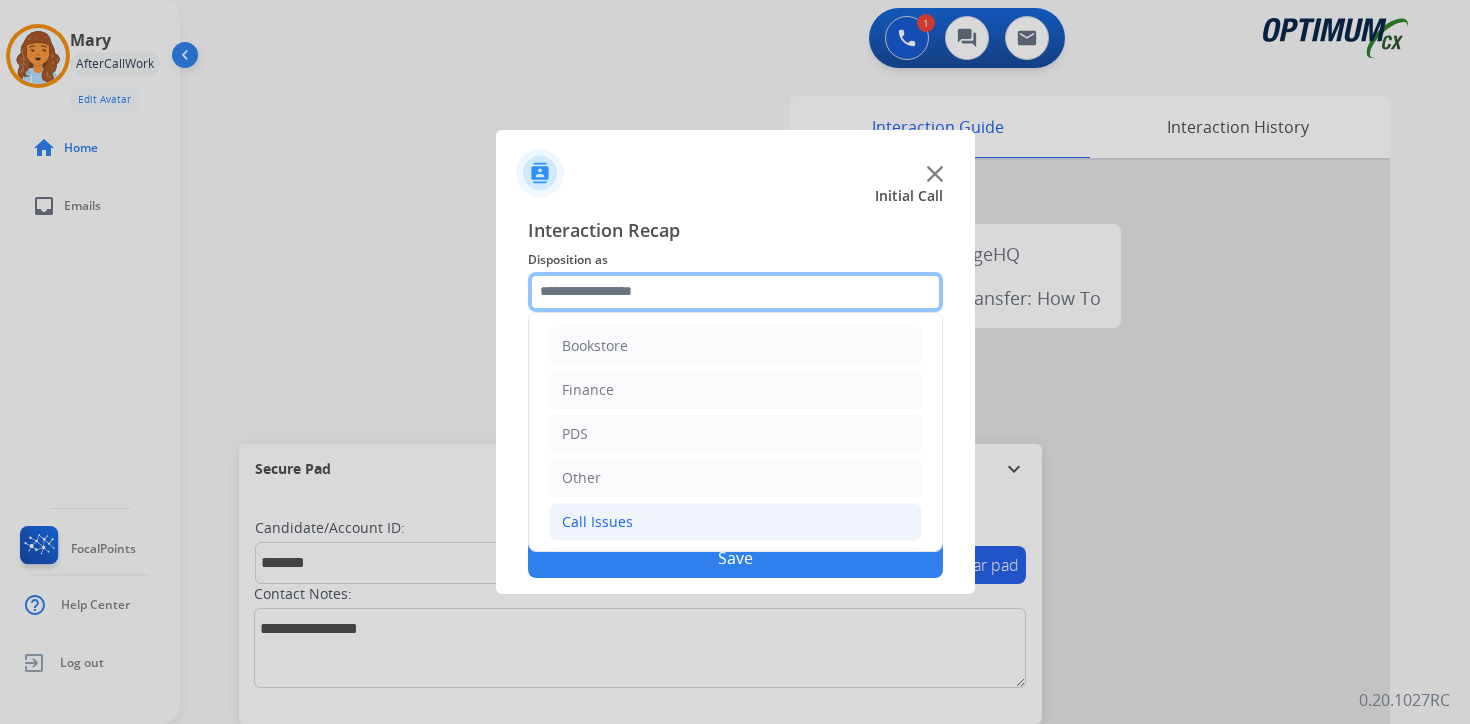 scroll, scrollTop: 136, scrollLeft: 0, axis: vertical 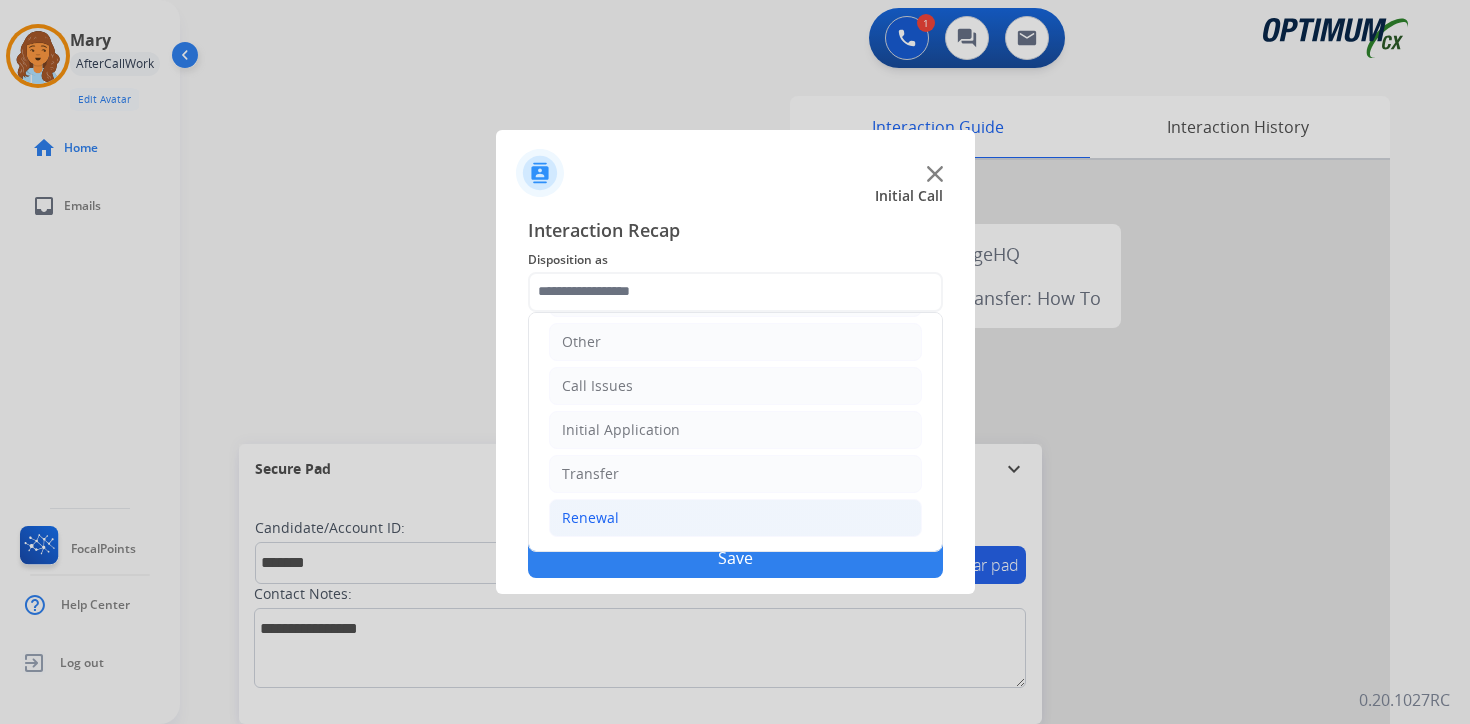 click on "Renewal" 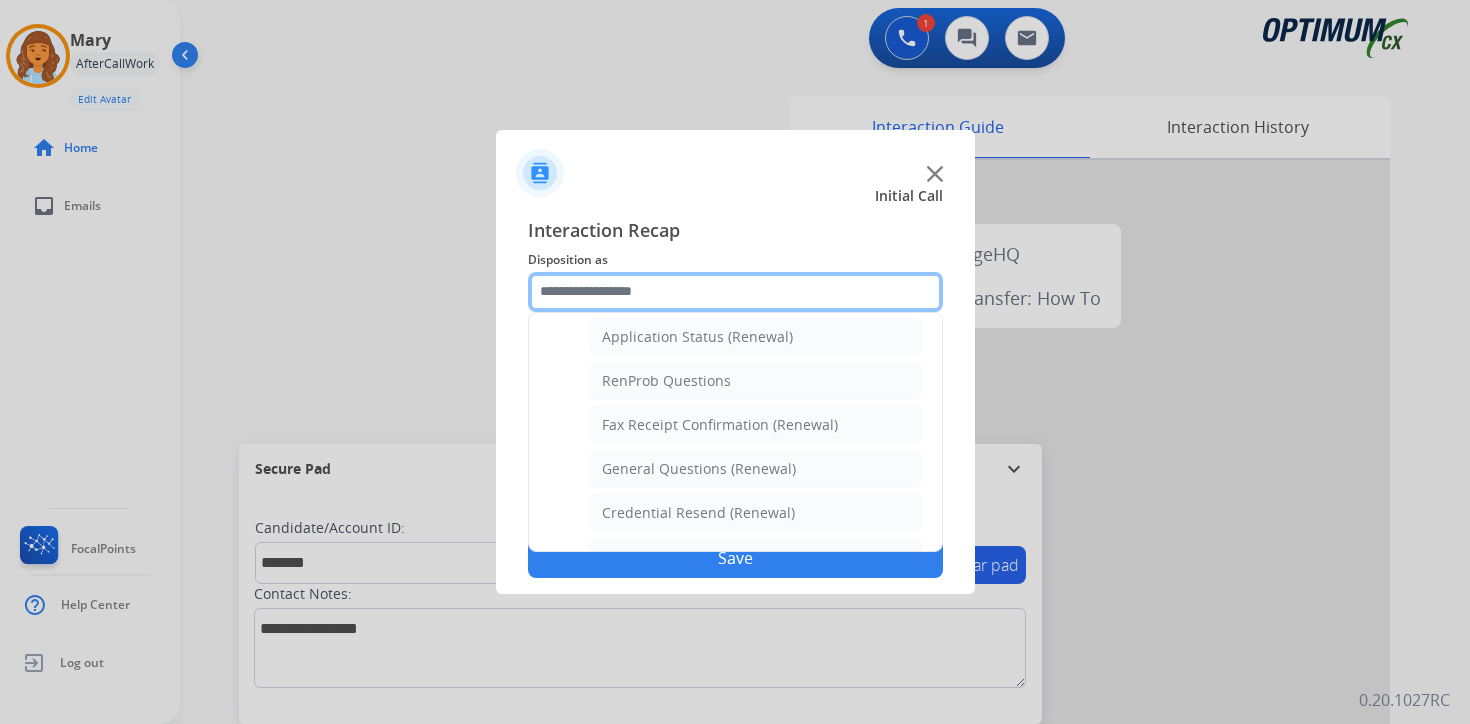 scroll, scrollTop: 772, scrollLeft: 0, axis: vertical 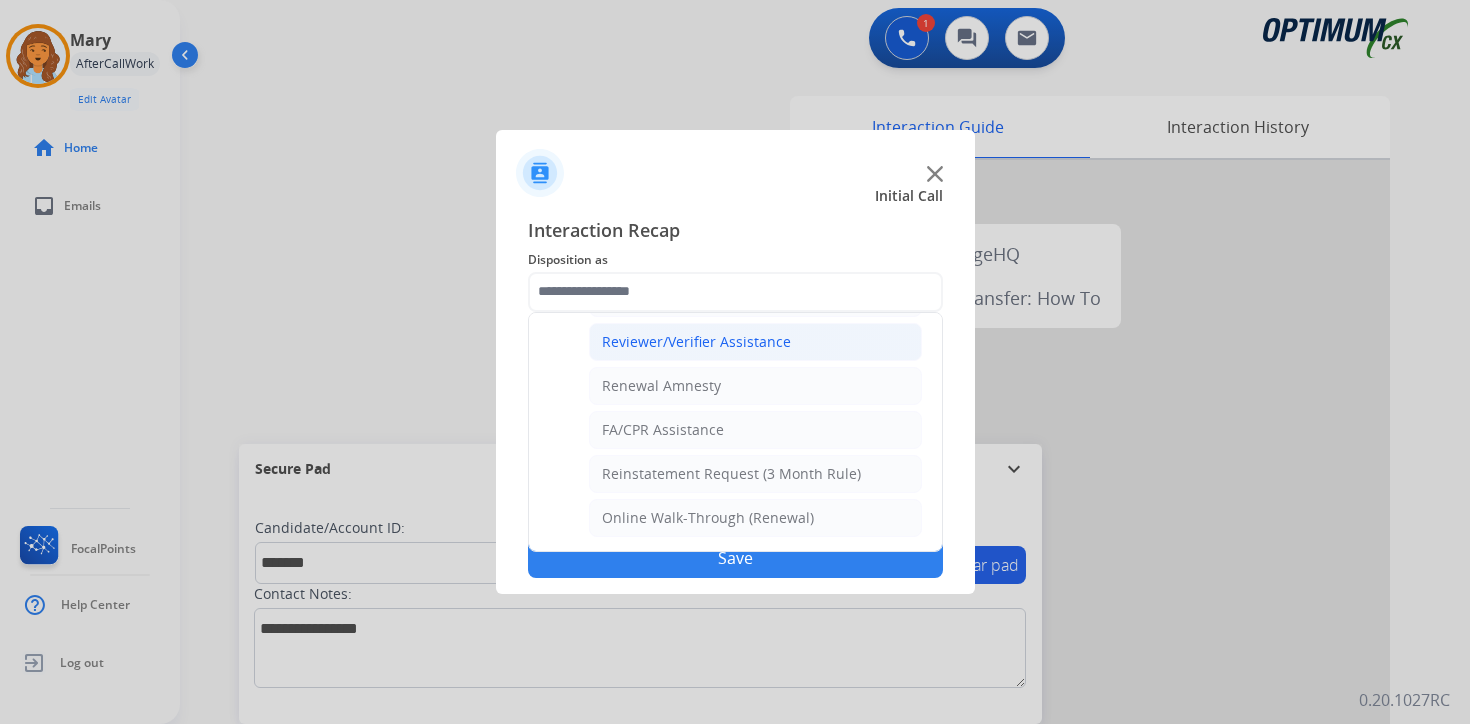 click on "Reviewer/Verifier Assistance" 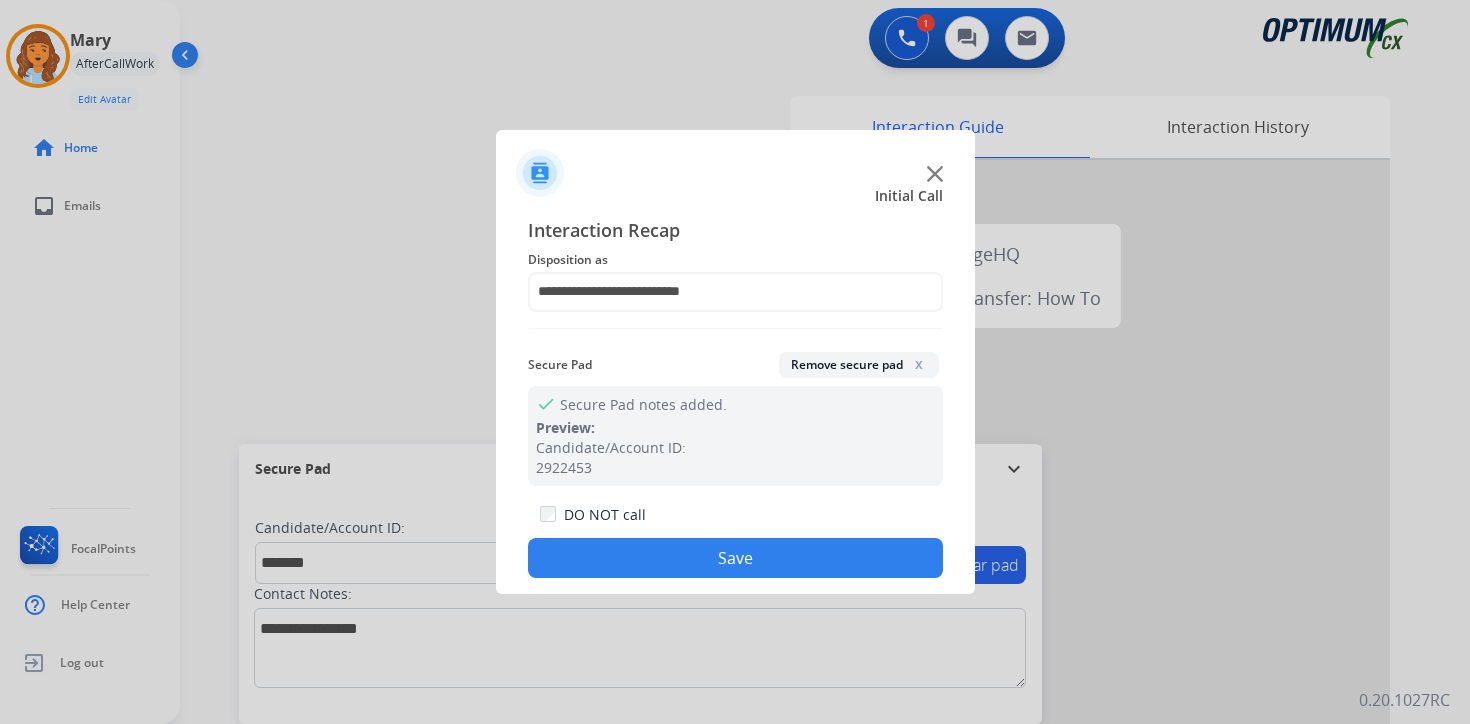 click on "Save" 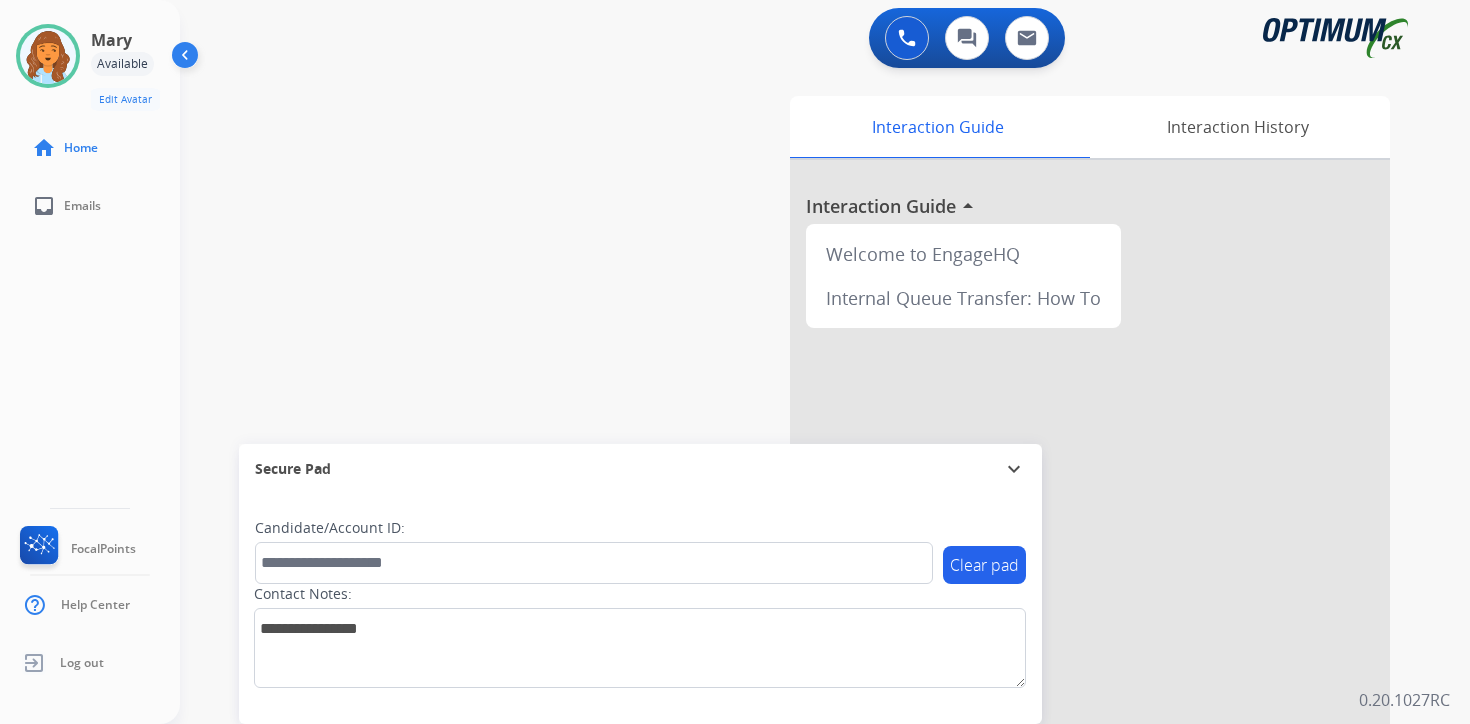 click on "0 Voice Interactions  0  Chat Interactions   0  Email Interactions swap_horiz Break voice bridge close_fullscreen Connect 3-Way Call merge_type Separate 3-Way Call  Interaction Guide   Interaction History  Interaction Guide arrow_drop_up  Welcome to EngageHQ   Internal Queue Transfer: How To  Secure Pad expand_more Clear pad Candidate/Account ID: Contact Notes:                  0.20.1027RC" at bounding box center (825, 362) 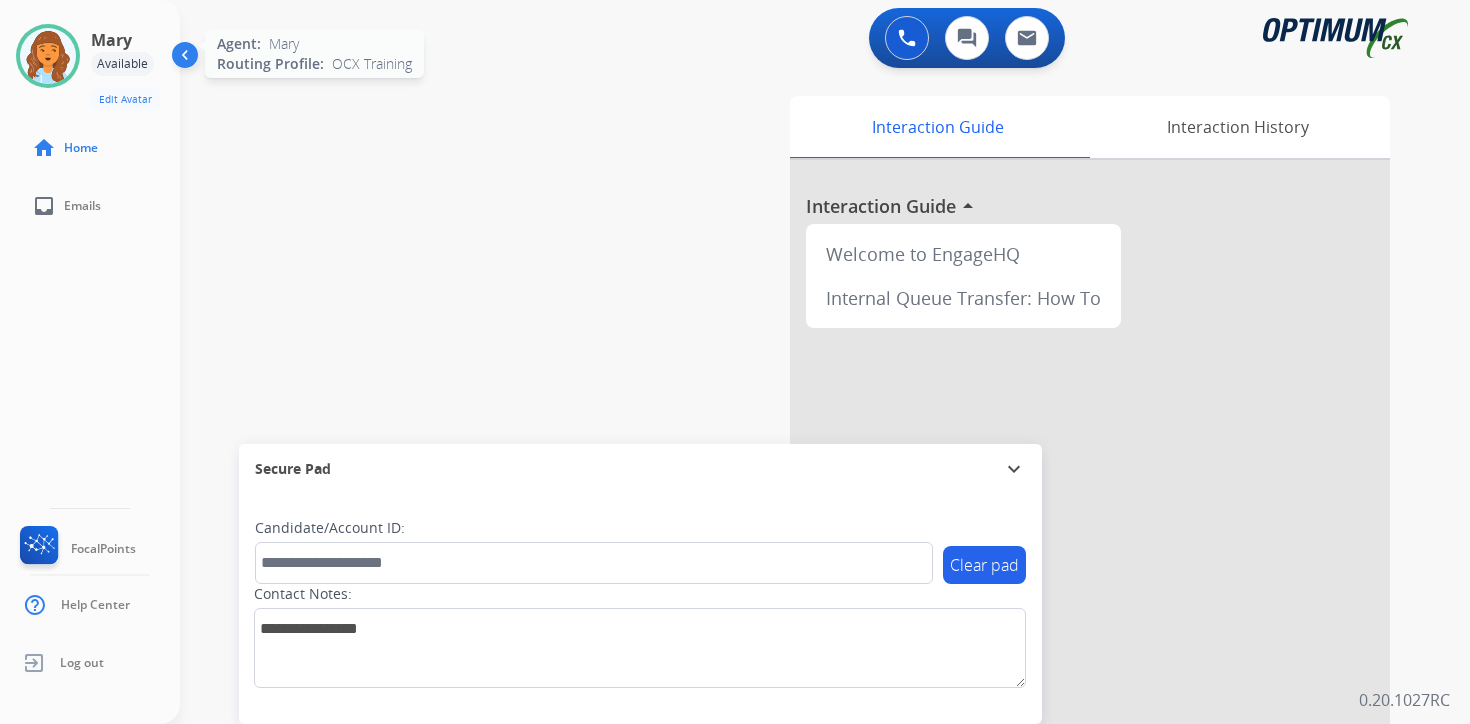 click at bounding box center (48, 56) 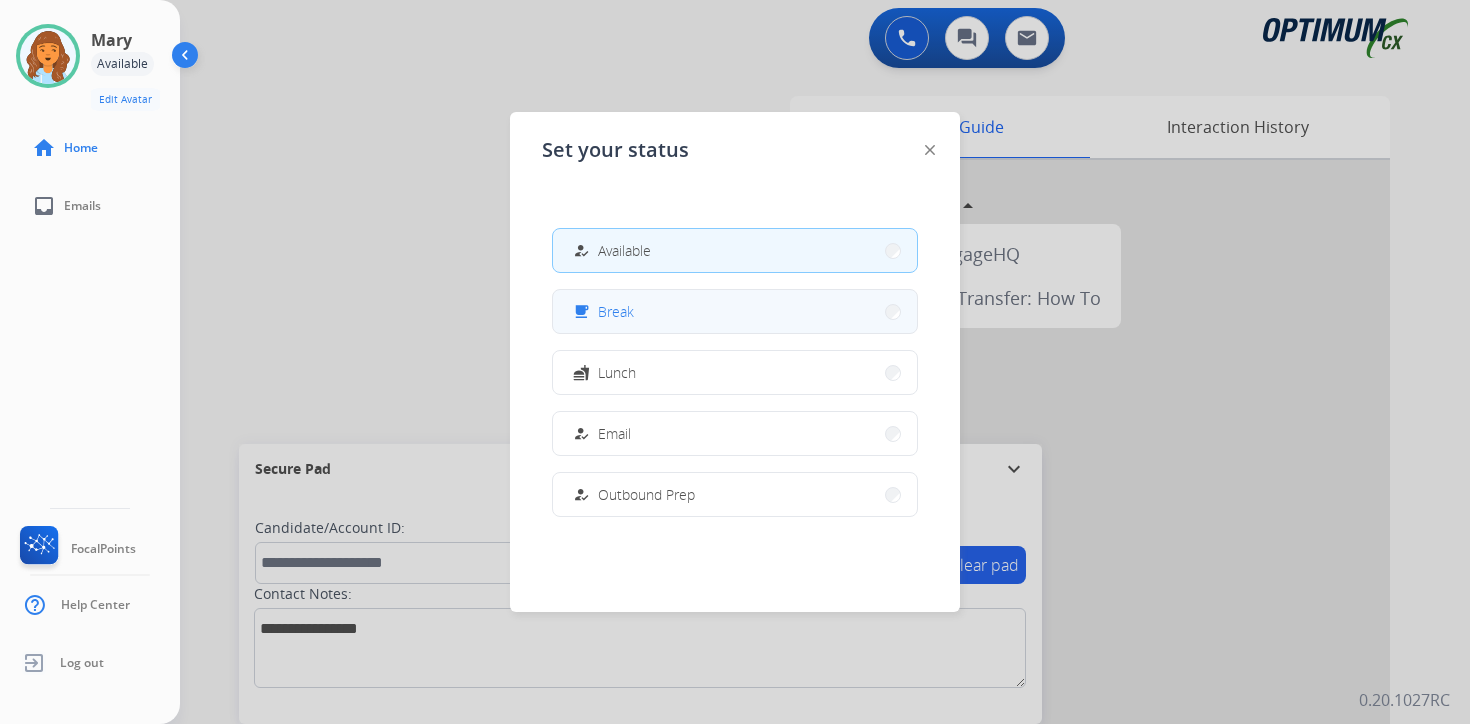 click on "free_breakfast Break" at bounding box center (735, 311) 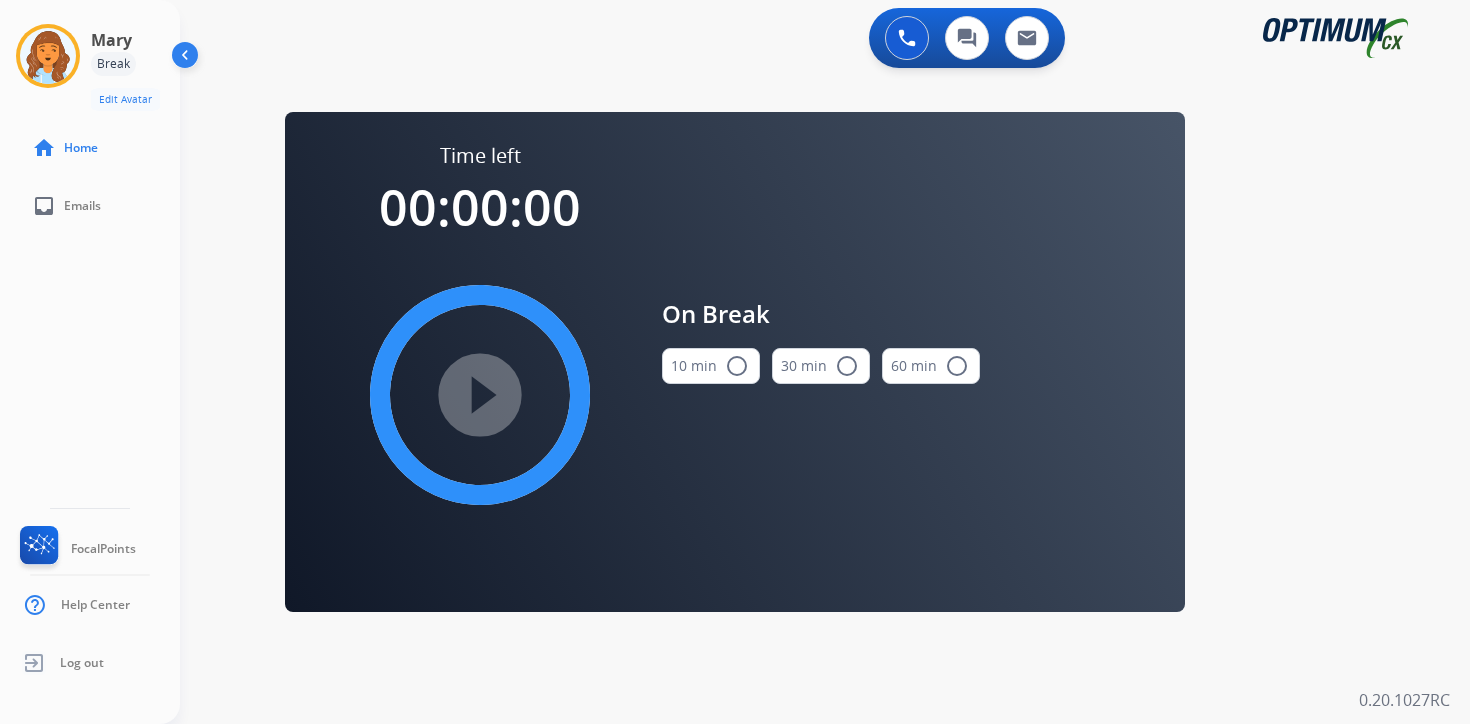 click on "0 Voice Interactions  0  Chat Interactions   0  Email Interactions swap_horiz Break voice bridge close_fullscreen Connect 3-Way Call merge_type Separate 3-Way Call Time left 00:00:00 play_circle_filled On Break  10 min  radio_button_unchecked  30 min  radio_button_unchecked  60 min  radio_button_unchecked  Interaction Guide   Interaction History  Interaction Guide arrow_drop_up  Welcome to EngageHQ   Internal Queue Transfer: How To  Secure Pad expand_more Clear pad Candidate/Account ID: Contact Notes:                  0.20.1027RC" at bounding box center (825, 362) 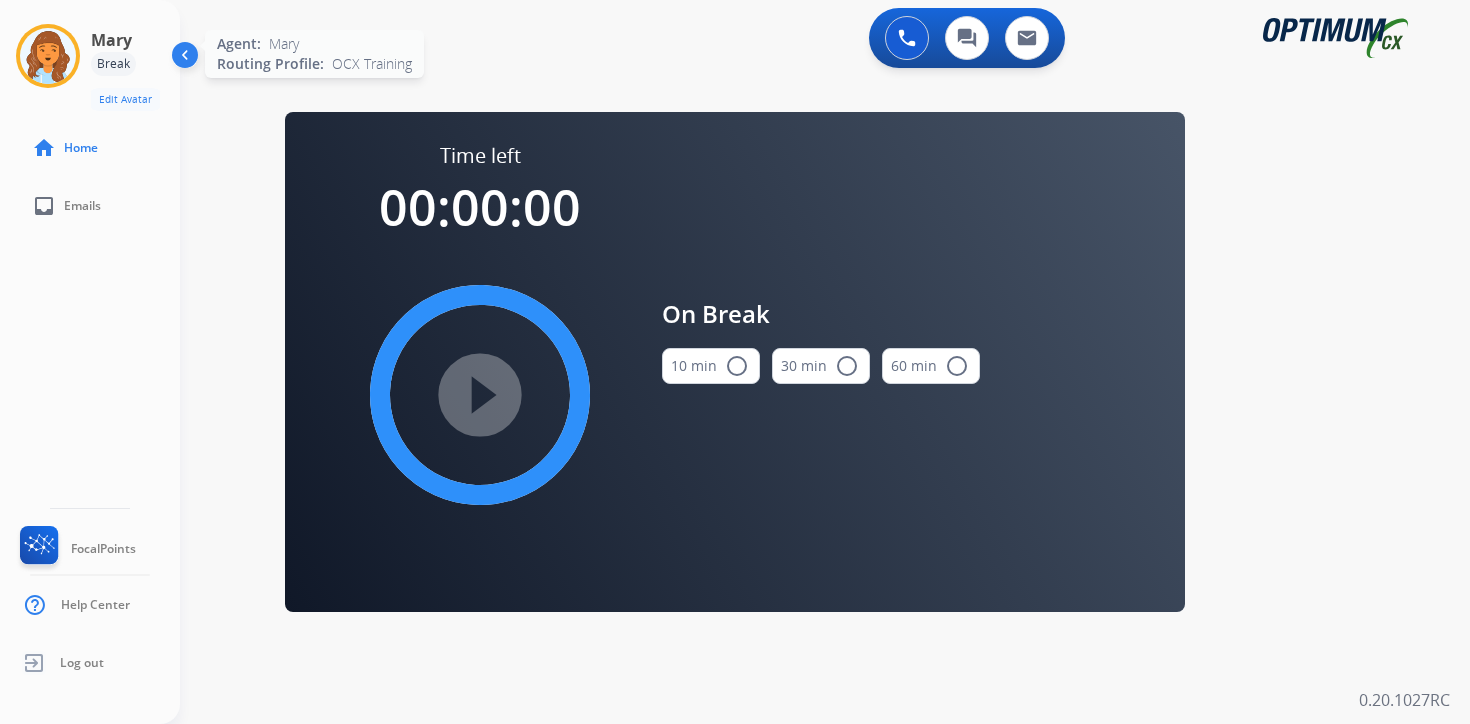 click at bounding box center (48, 56) 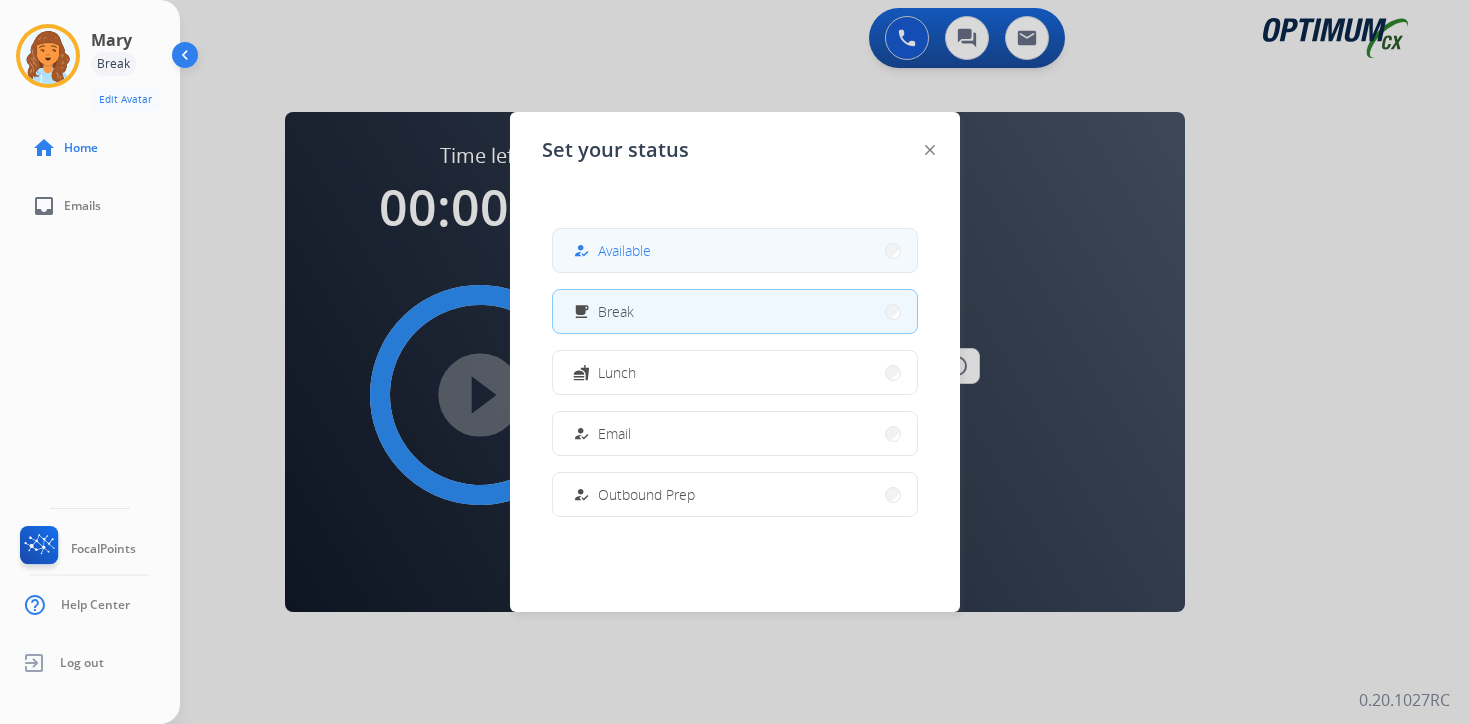 click on "how_to_reg Available" at bounding box center [735, 250] 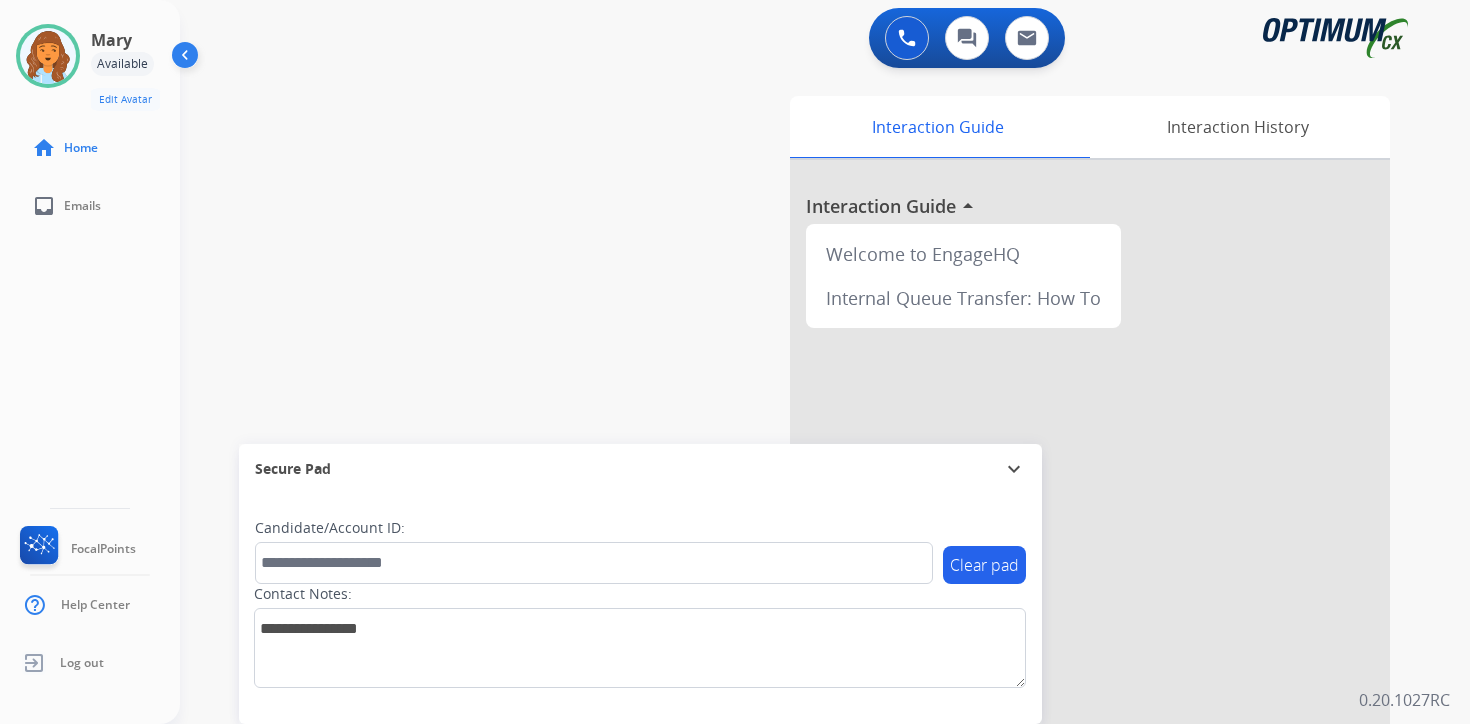 click on "0 Voice Interactions  0  Chat Interactions   0  Email Interactions swap_horiz Break voice bridge close_fullscreen Connect 3-Way Call merge_type Separate 3-Way Call  Interaction Guide   Interaction History  Interaction Guide arrow_drop_up  Welcome to EngageHQ   Internal Queue Transfer: How To  Secure Pad expand_more Clear pad Candidate/Account ID: Contact Notes:                  0.20.1027RC" at bounding box center (825, 362) 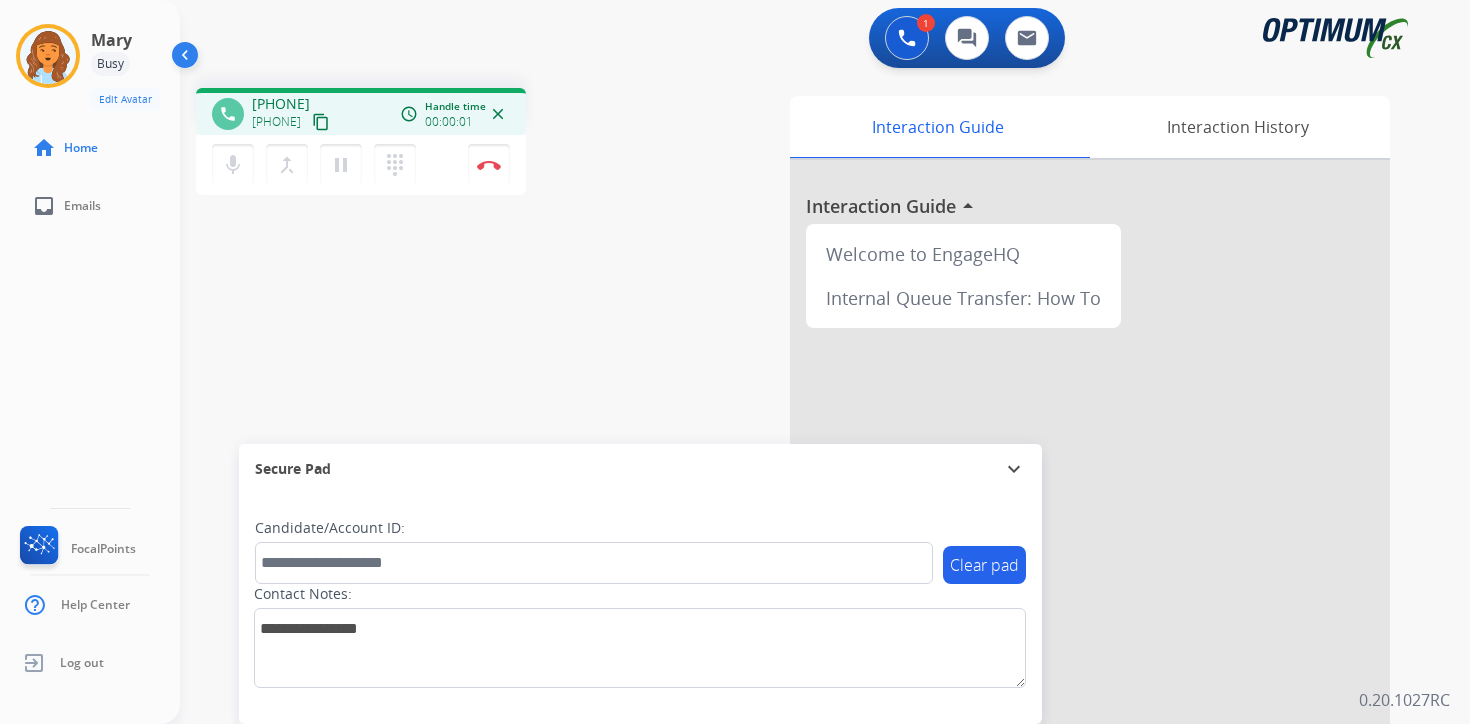 click on "content_copy" at bounding box center (321, 122) 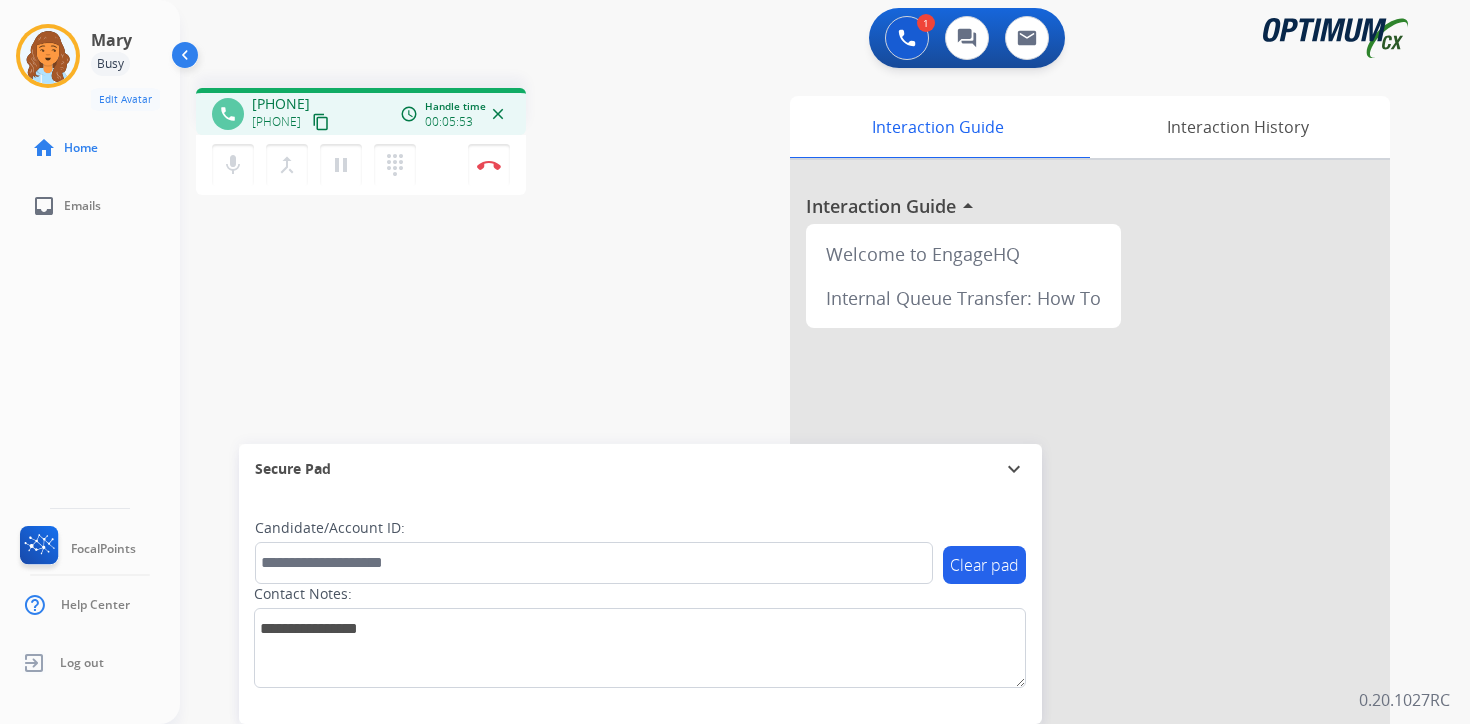 click on "1 Voice Interactions  0  Chat Interactions   0  Email Interactions phone [PHONE] [PHONE] content_copy access_time Call metrics Queue   00:07 Hold   00:00 Talk   05:54 Total   06:00 Handle time 00:05:53 close mic Mute merge_type Bridge pause Hold dialpad Dialpad Disconnect swap_horiz Break voice bridge close_fullscreen Connect 3-Way Call merge_type Separate 3-Way Call  Interaction Guide   Interaction History  Interaction Guide arrow_drop_up  Welcome to EngageHQ   Internal Queue Transfer: How To  Secure Pad expand_more Clear pad Candidate/Account ID: Contact Notes:                  0.20.1027RC" at bounding box center [825, 362] 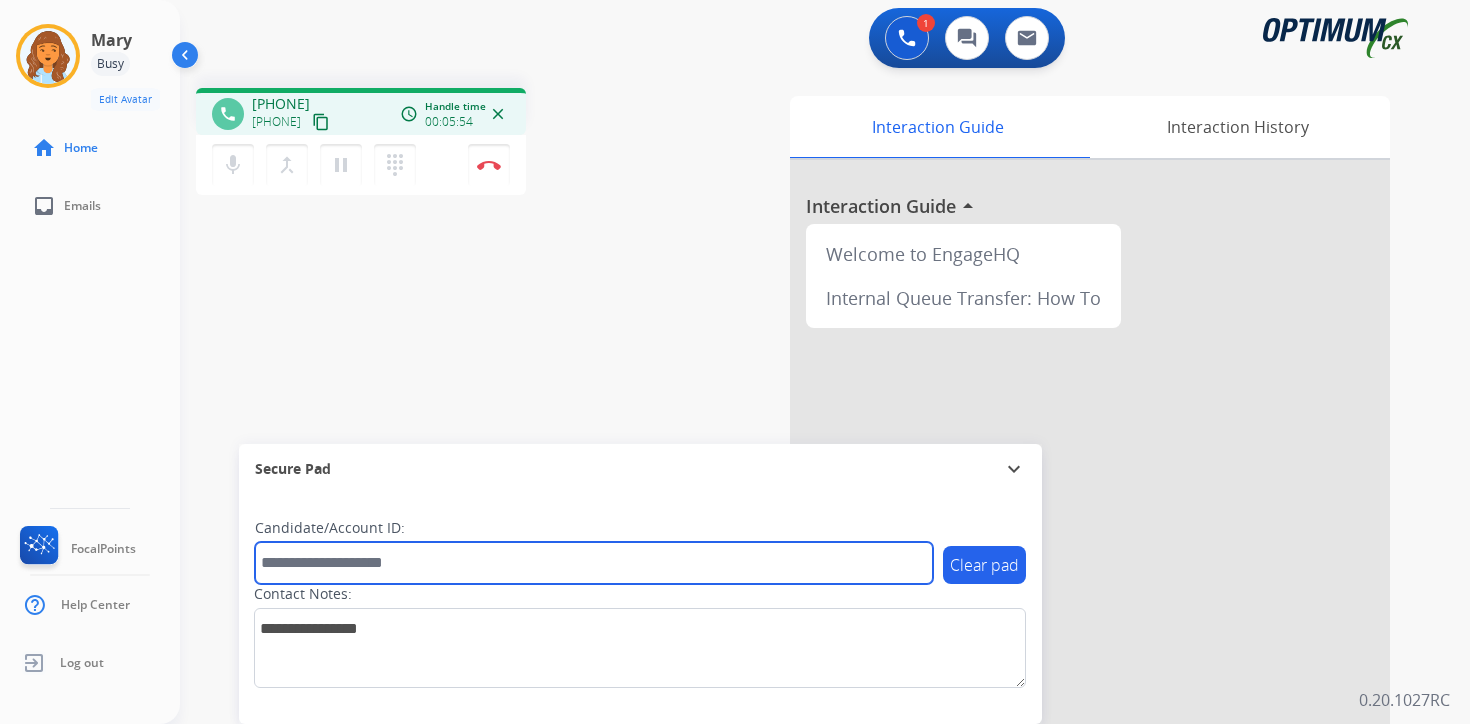 click at bounding box center [594, 563] 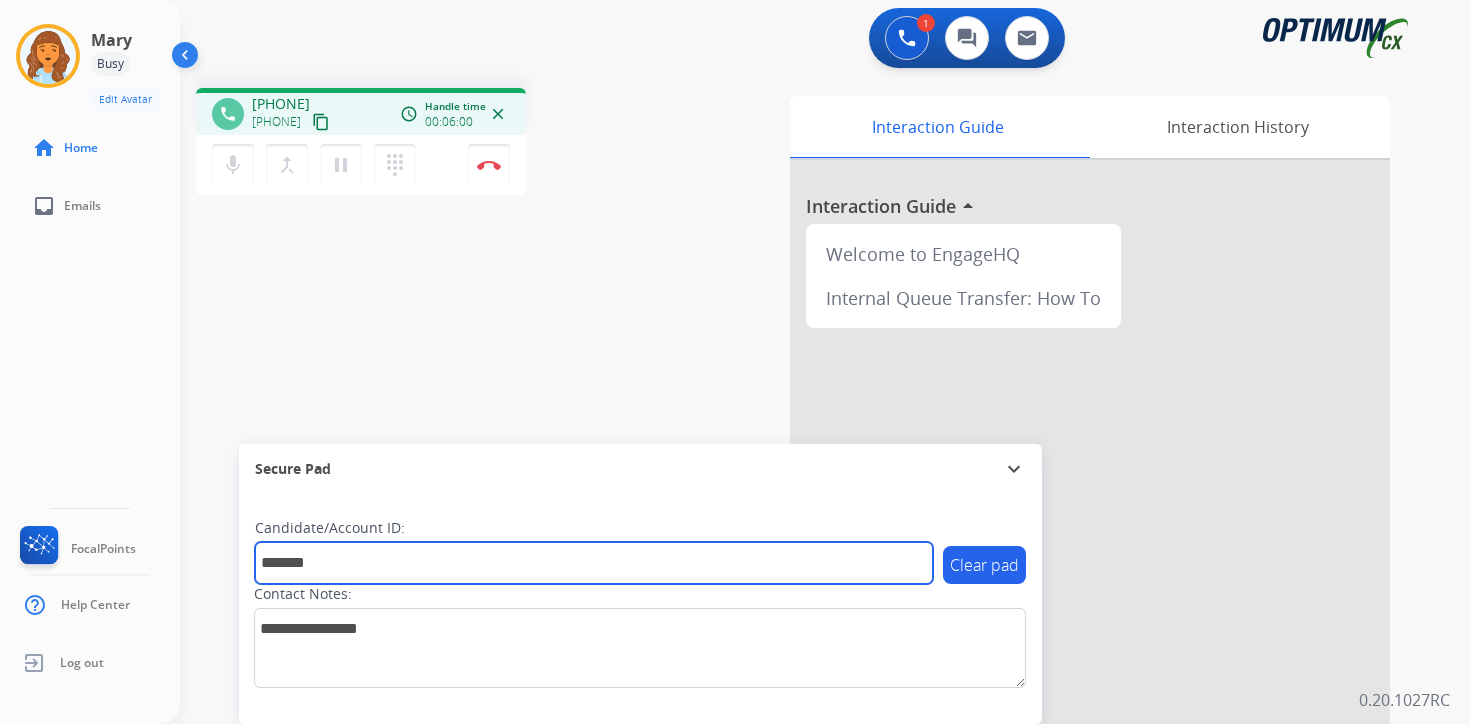 type on "*******" 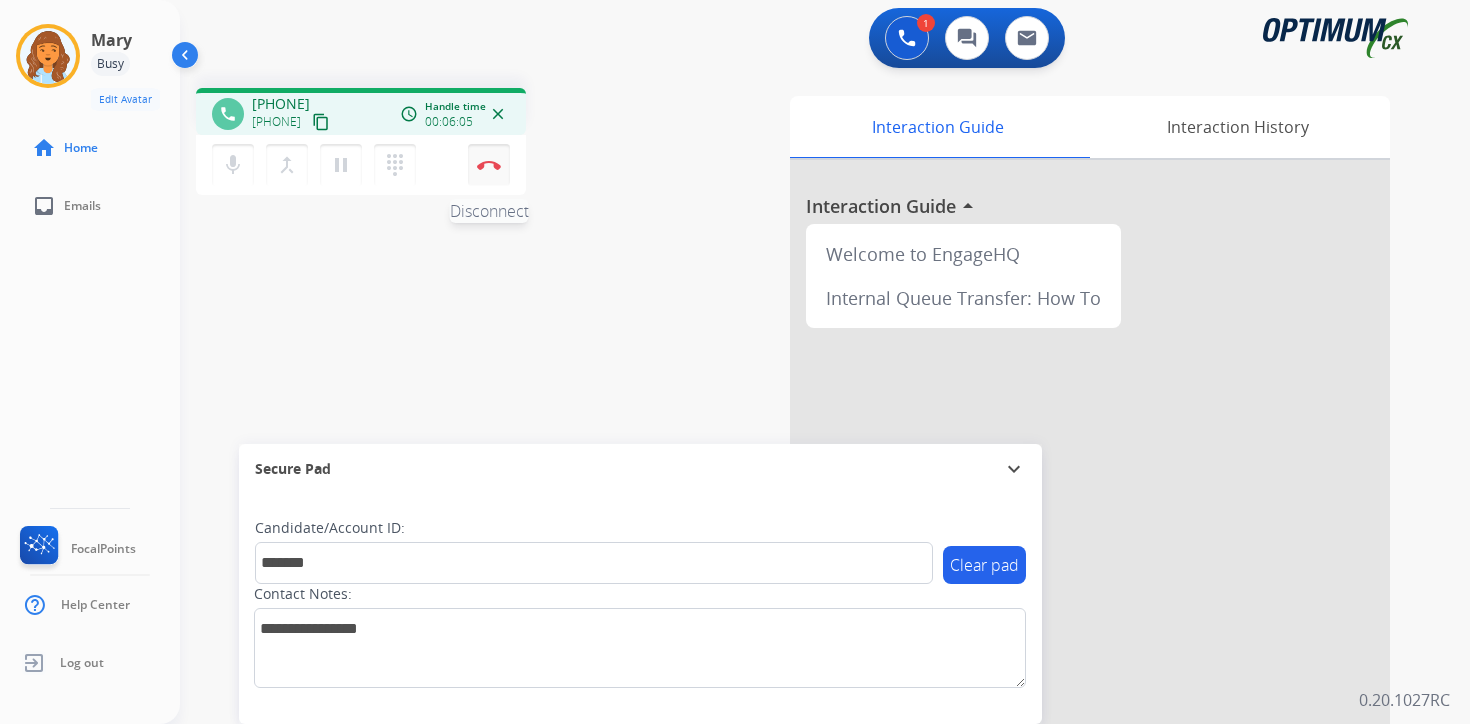 click at bounding box center (489, 165) 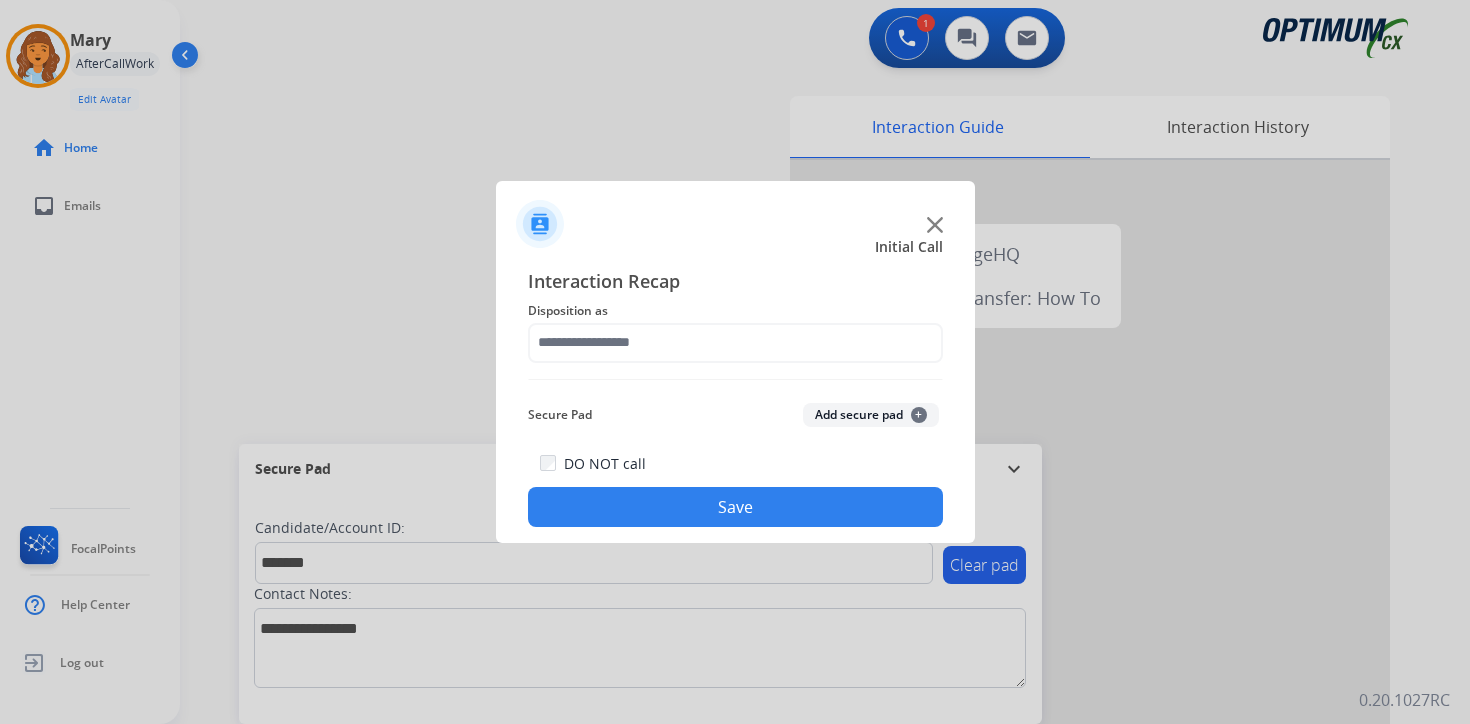 click on "Add secure pad  +" 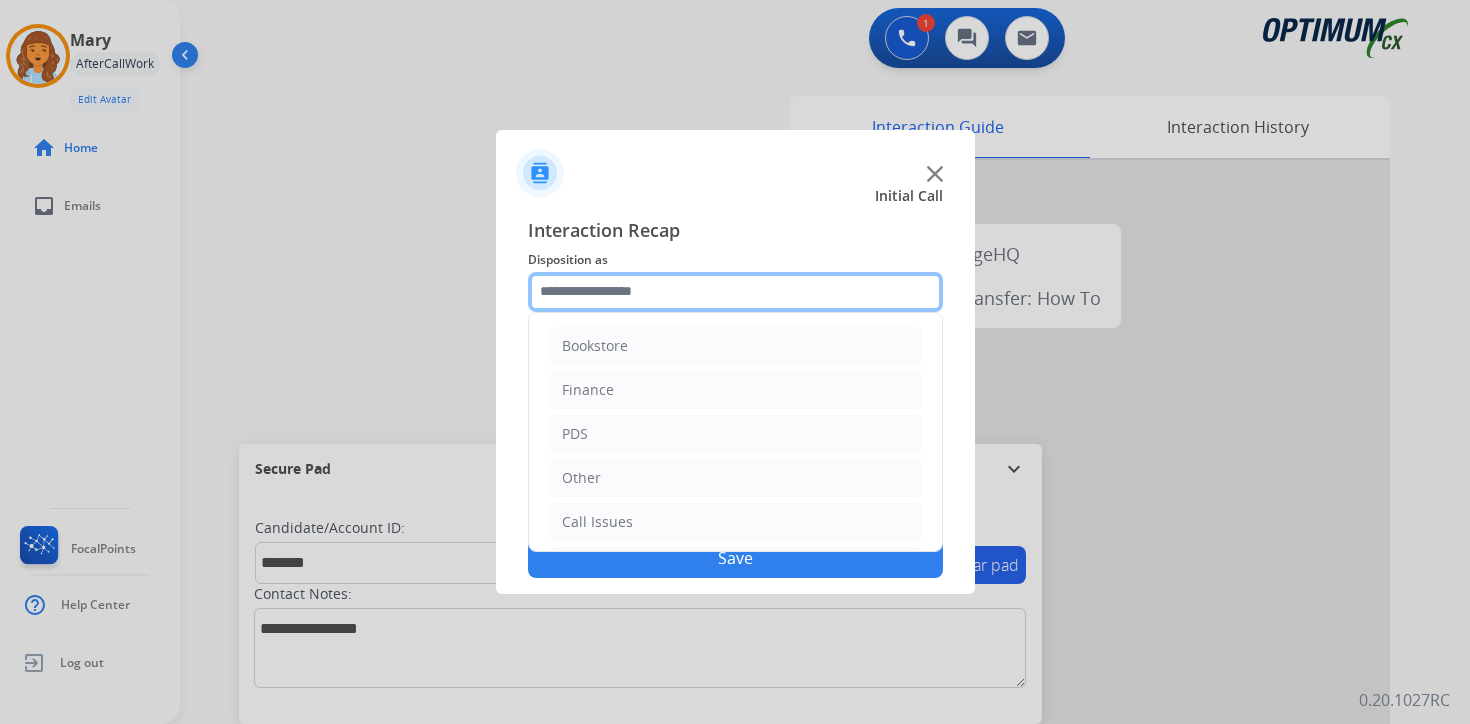 click 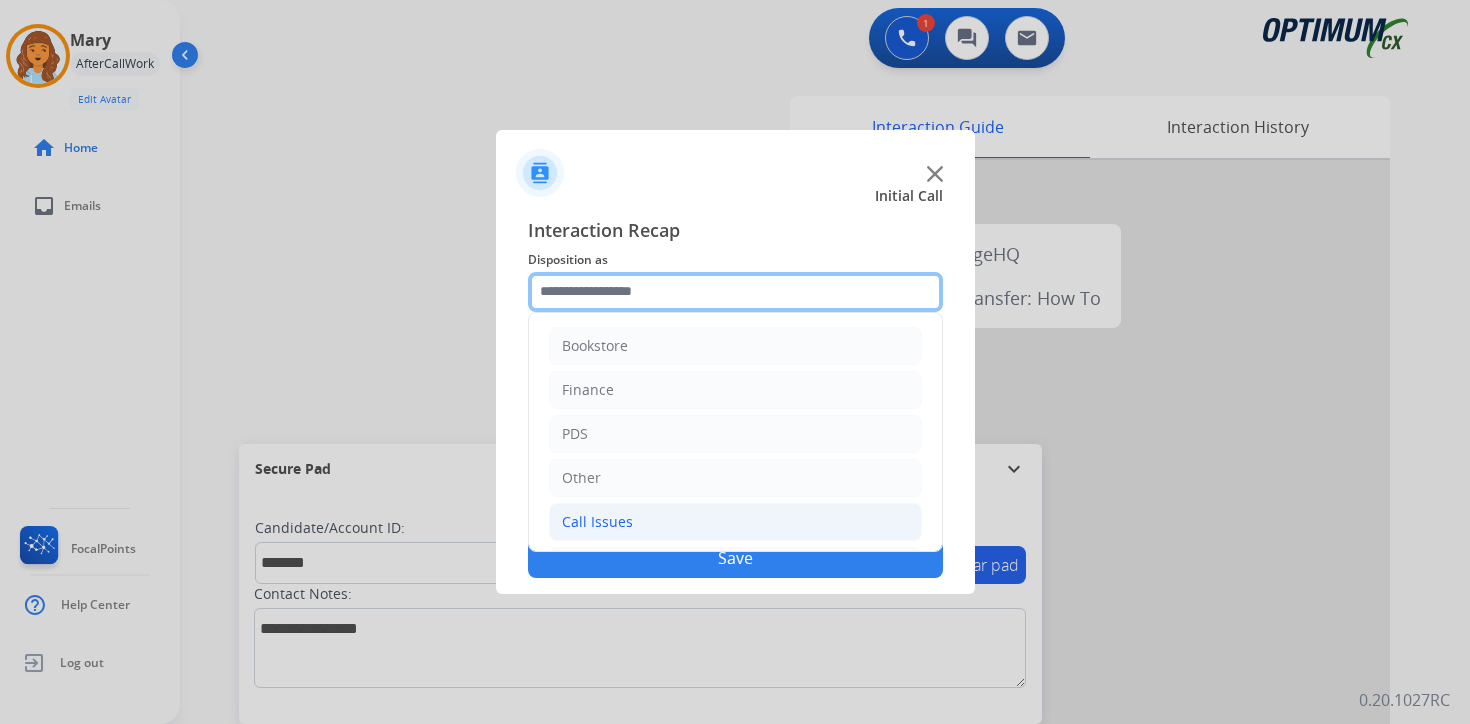 scroll, scrollTop: 136, scrollLeft: 0, axis: vertical 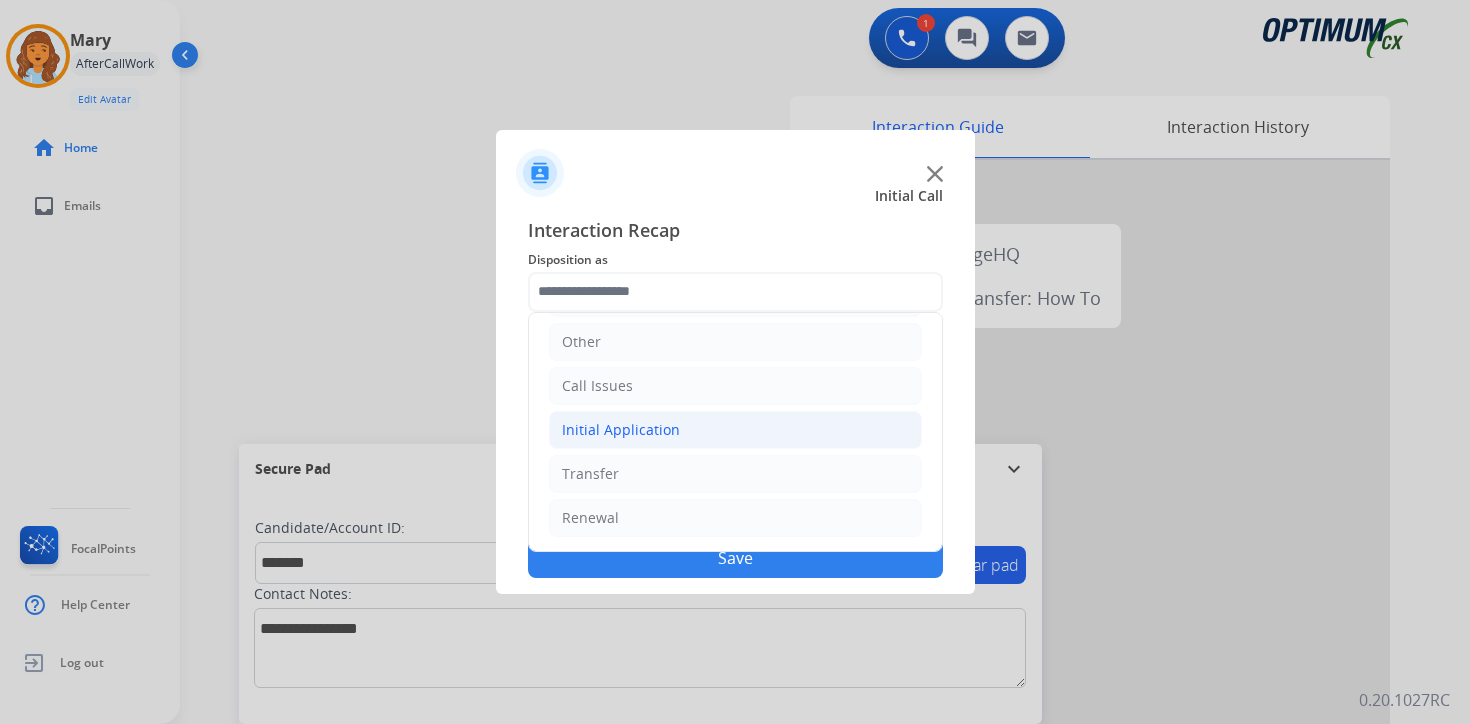 click on "Initial Application" 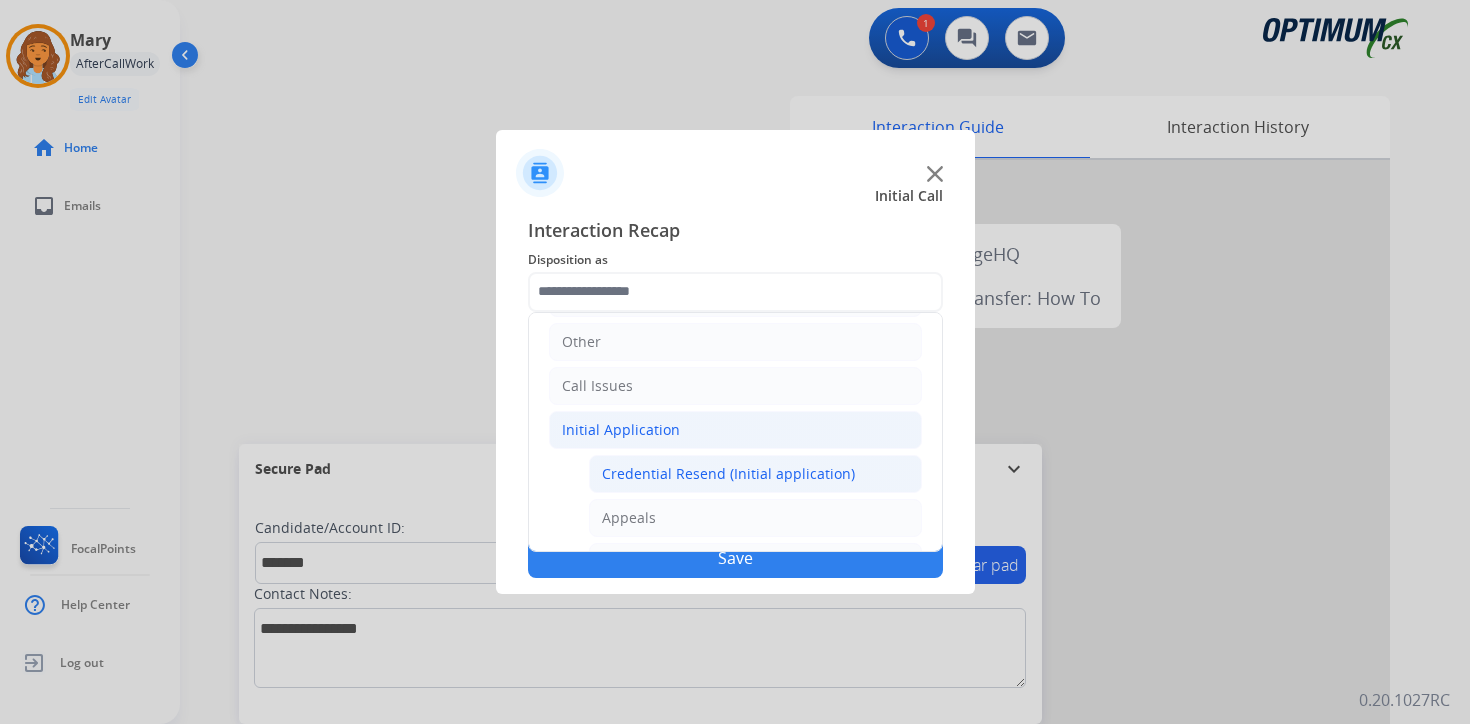 click on "Credential Resend (Initial application)" 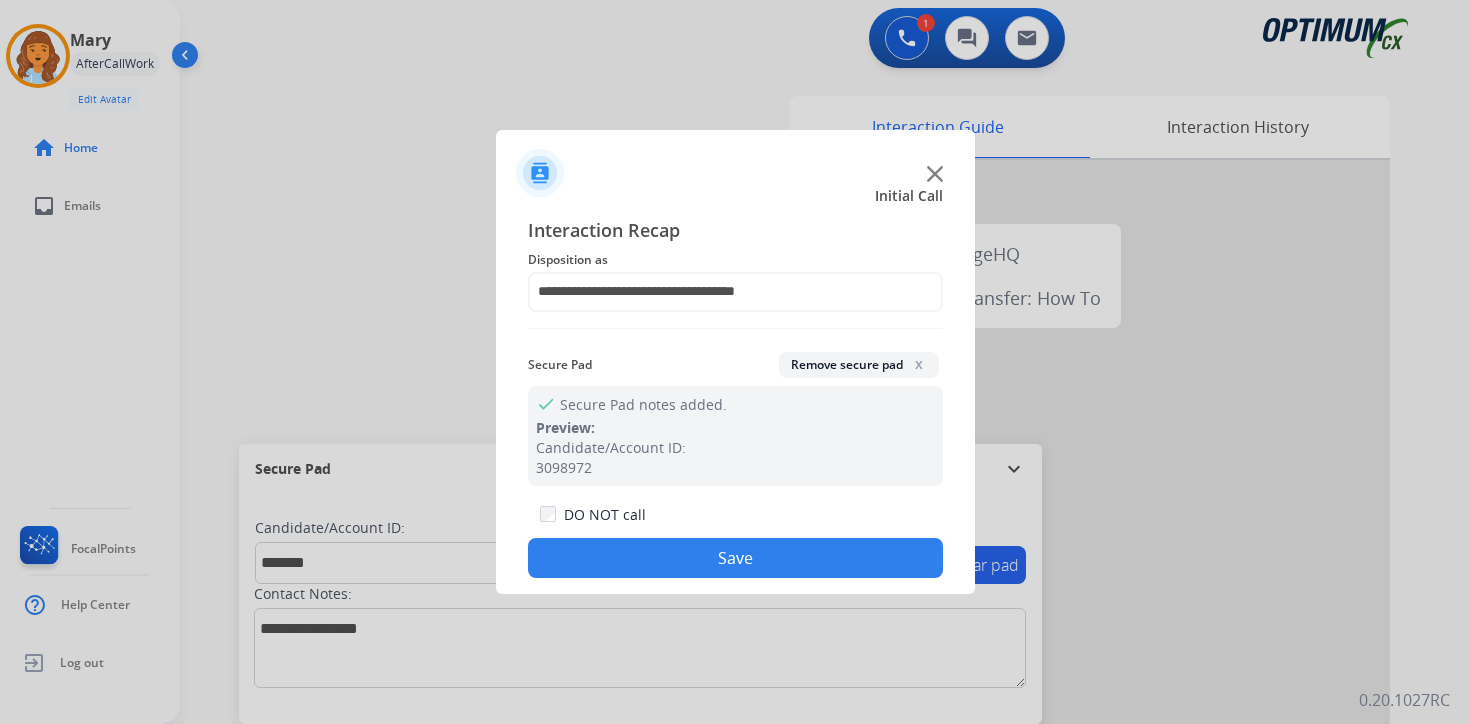 click on "Save" 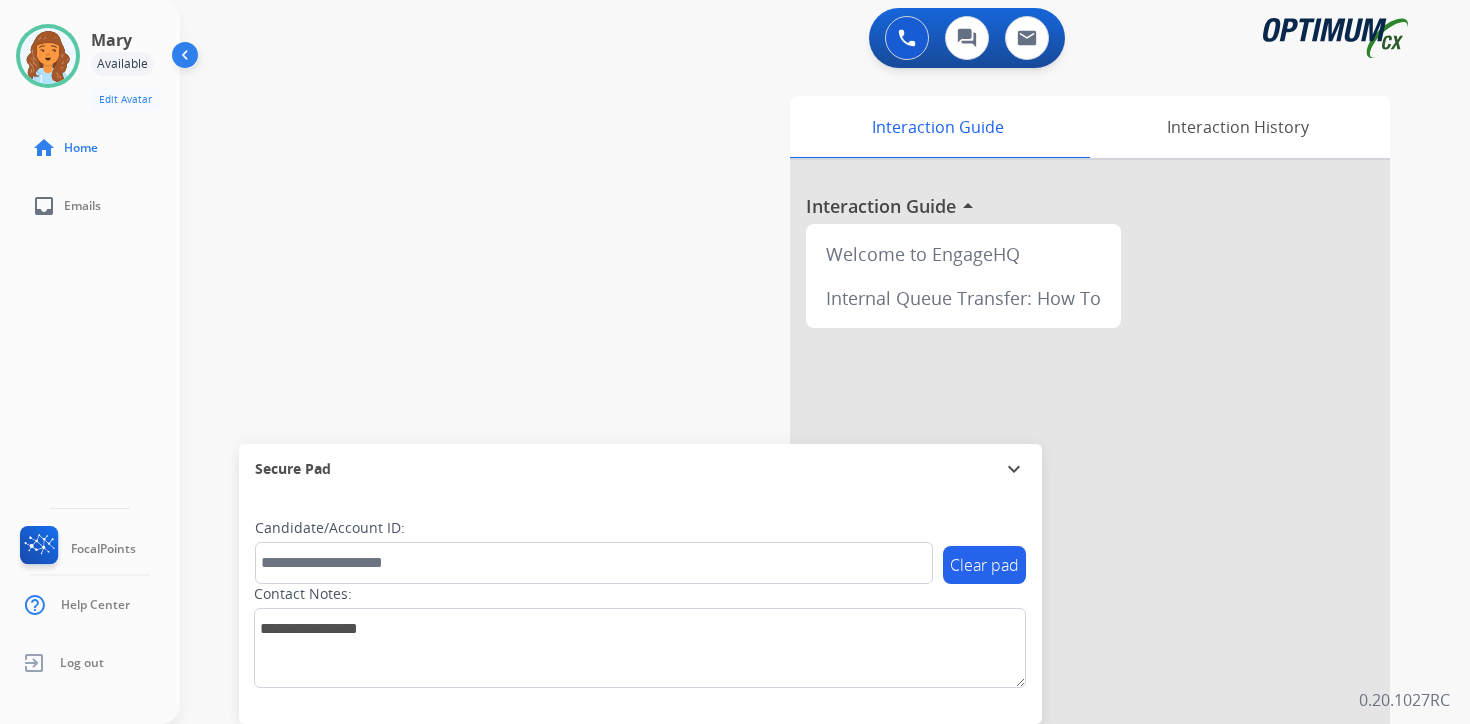 click on "0 Voice Interactions  0  Chat Interactions   0  Email Interactions swap_horiz Break voice bridge close_fullscreen Connect 3-Way Call merge_type Separate 3-Way Call  Interaction Guide   Interaction History  Interaction Guide arrow_drop_up  Welcome to EngageHQ   Internal Queue Transfer: How To  Secure Pad expand_more Clear pad Candidate/Account ID: Contact Notes:                  0.20.1027RC" at bounding box center (825, 362) 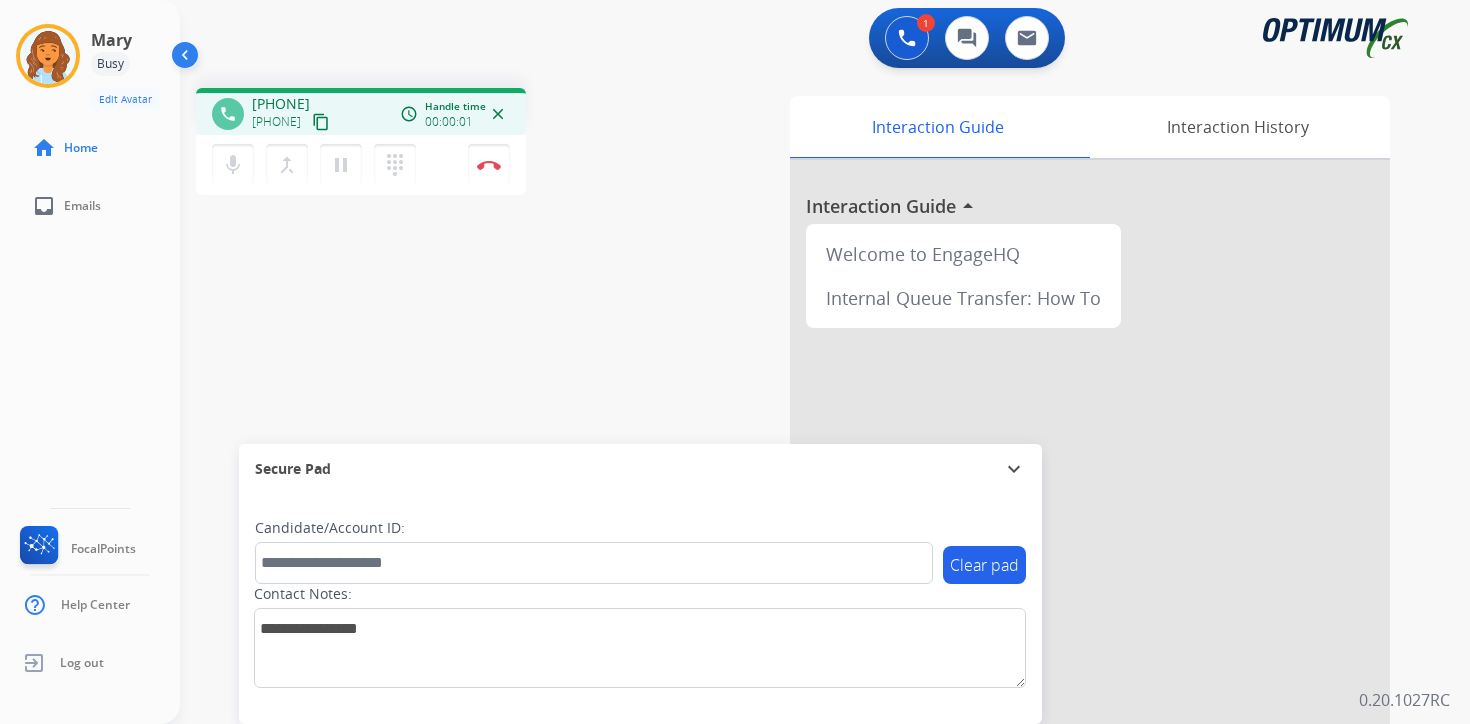click on "1 Voice Interactions  0  Chat Interactions   0  Email Interactions phone [PHONE] [PHONE] content_copy access_time Call metrics Queue   00:08 Hold   00:00 Talk   00:02 Total   00:09 Handle time 00:00:01 close mic Mute merge_type Bridge pause Hold dialpad Dialpad Disconnect swap_horiz Break voice bridge close_fullscreen Connect 3-Way Call merge_type Separate 3-Way Call  Interaction Guide   Interaction History  Interaction Guide arrow_drop_up  Welcome to EngageHQ   Internal Queue Transfer: How To  Secure Pad expand_more Clear pad Candidate/Account ID: Contact Notes:                  0.20.1027RC" at bounding box center (825, 362) 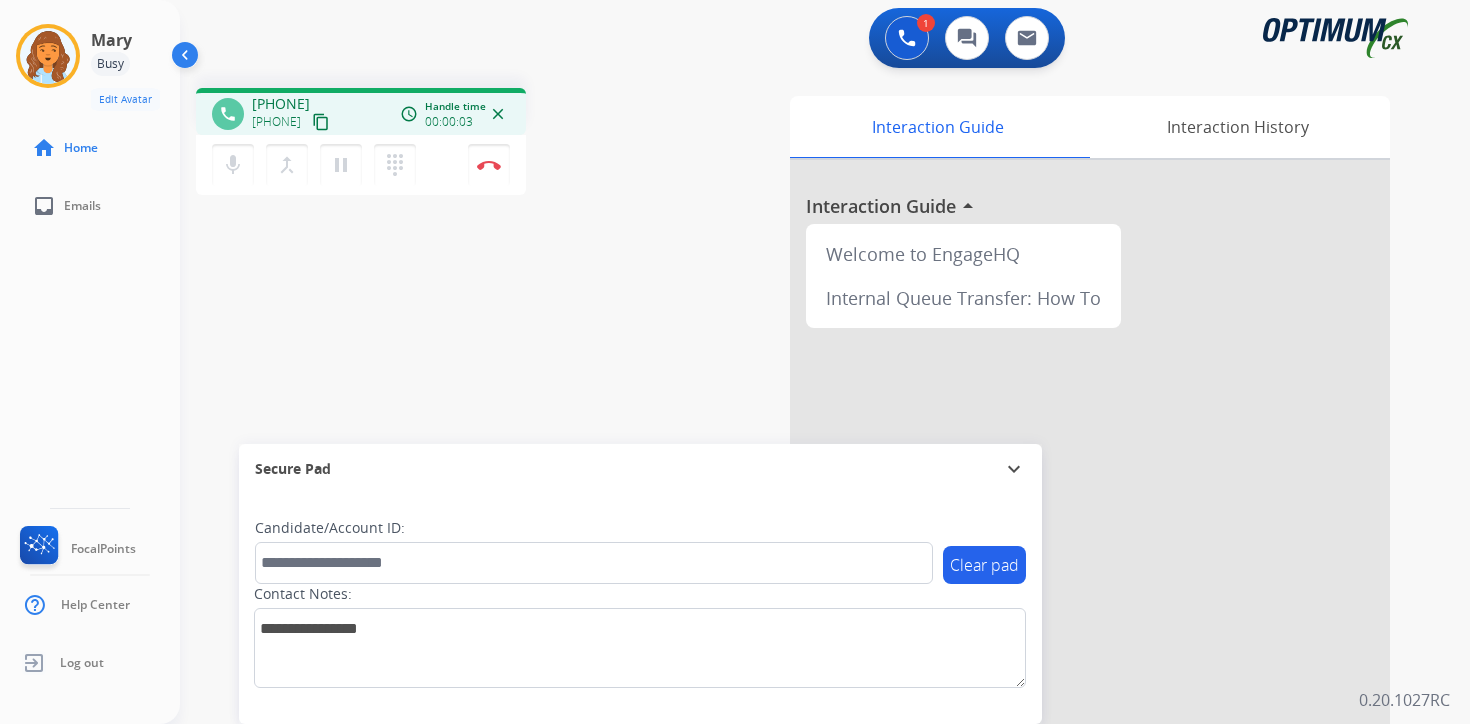 click on "content_copy" at bounding box center (321, 122) 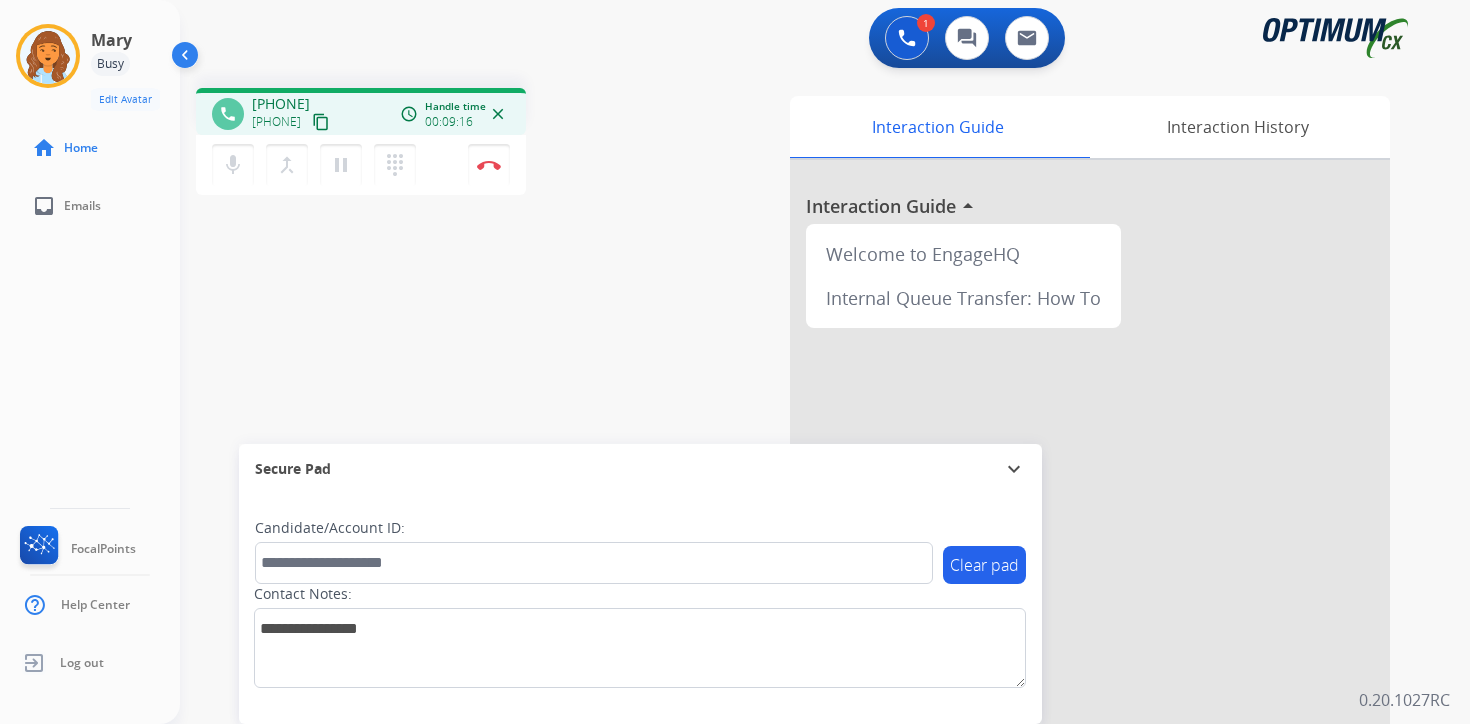 click on "1 Voice Interactions  0  Chat Interactions   0  Email Interactions phone [PHONE] [PHONE] content_copy access_time Call metrics Queue   00:08 Hold   00:00 Talk   09:17 Total   09:24 Handle time 00:09:16 close mic Mute merge_type Bridge pause Hold dialpad Dialpad Disconnect swap_horiz Break voice bridge close_fullscreen Connect 3-Way Call merge_type Separate 3-Way Call  Interaction Guide   Interaction History  Interaction Guide arrow_drop_up  Welcome to EngageHQ   Internal Queue Transfer: How To  Secure Pad expand_more Clear pad Candidate/Account ID: Contact Notes:                  0.20.1027RC" at bounding box center (825, 362) 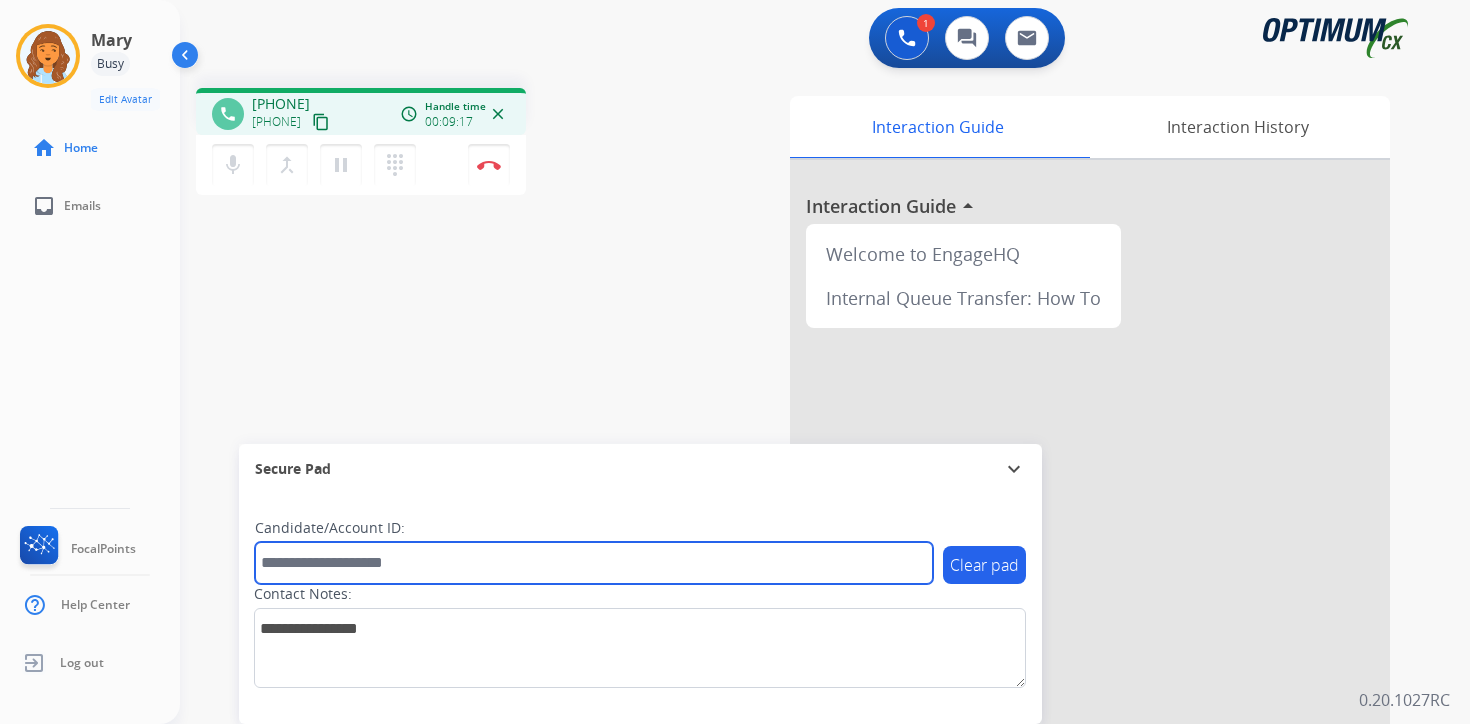 click at bounding box center (594, 563) 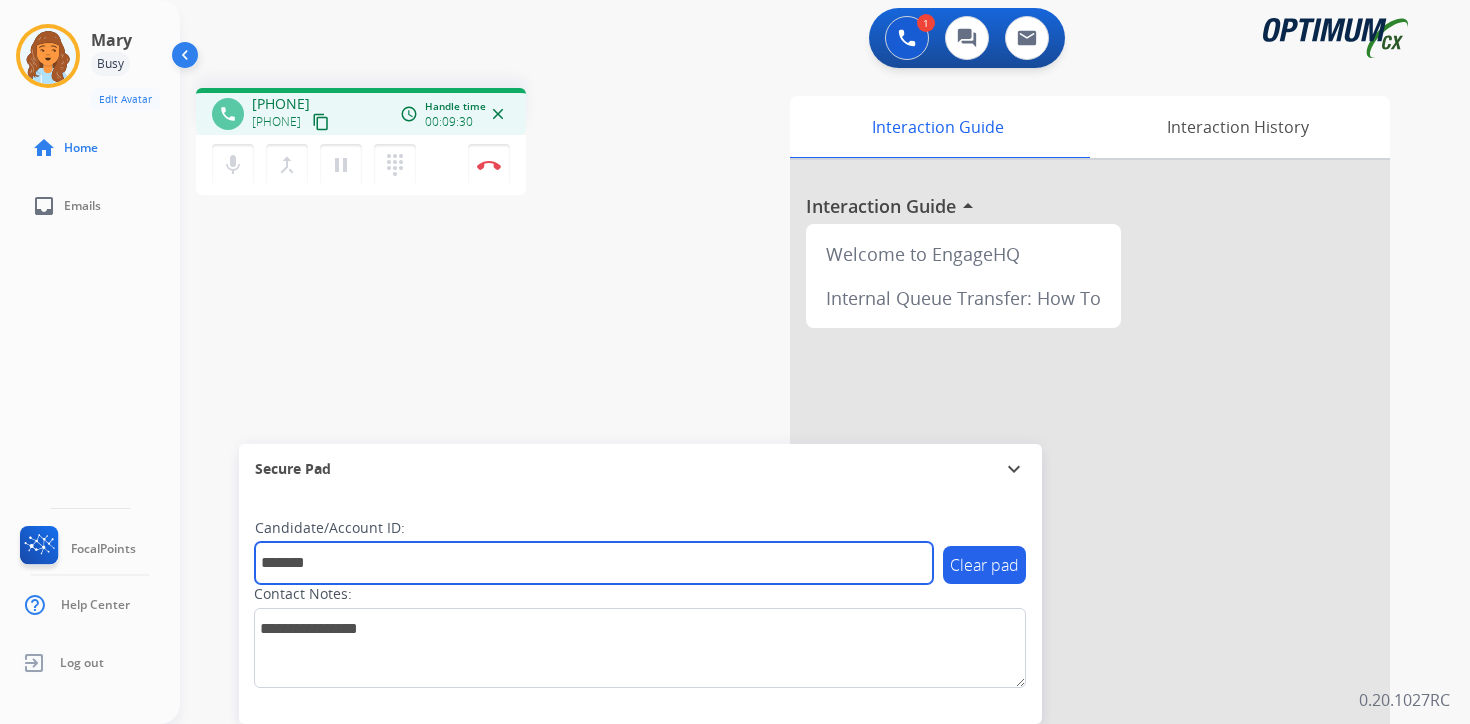 type on "*******" 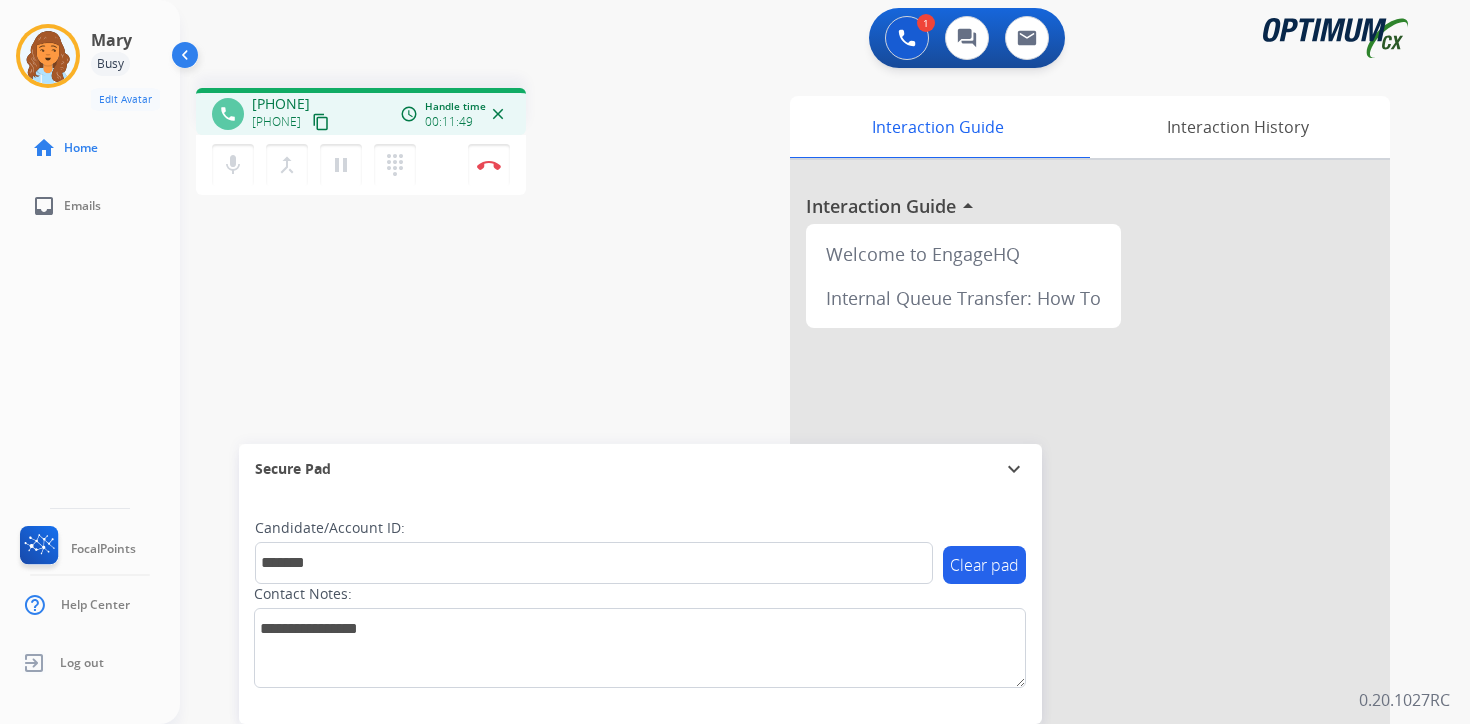 click on "1 Voice Interactions  0  Chat Interactions   0  Email Interactions phone [PHONE] [PHONE] content_copy access_time Call metrics Queue   00:08 Hold   00:00 Talk   11:50 Total   11:57 Handle time 00:11:49 close mic Mute merge_type Bridge pause Hold dialpad Dialpad Disconnect swap_horiz Break voice bridge close_fullscreen Connect 3-Way Call merge_type Separate 3-Way Call  Interaction Guide   Interaction History  Interaction Guide arrow_drop_up  Welcome to EngageHQ   Internal Queue Transfer: How To  Secure Pad expand_more Clear pad Candidate/Account ID: ******* Contact Notes:                  0.20.1027RC" at bounding box center (825, 362) 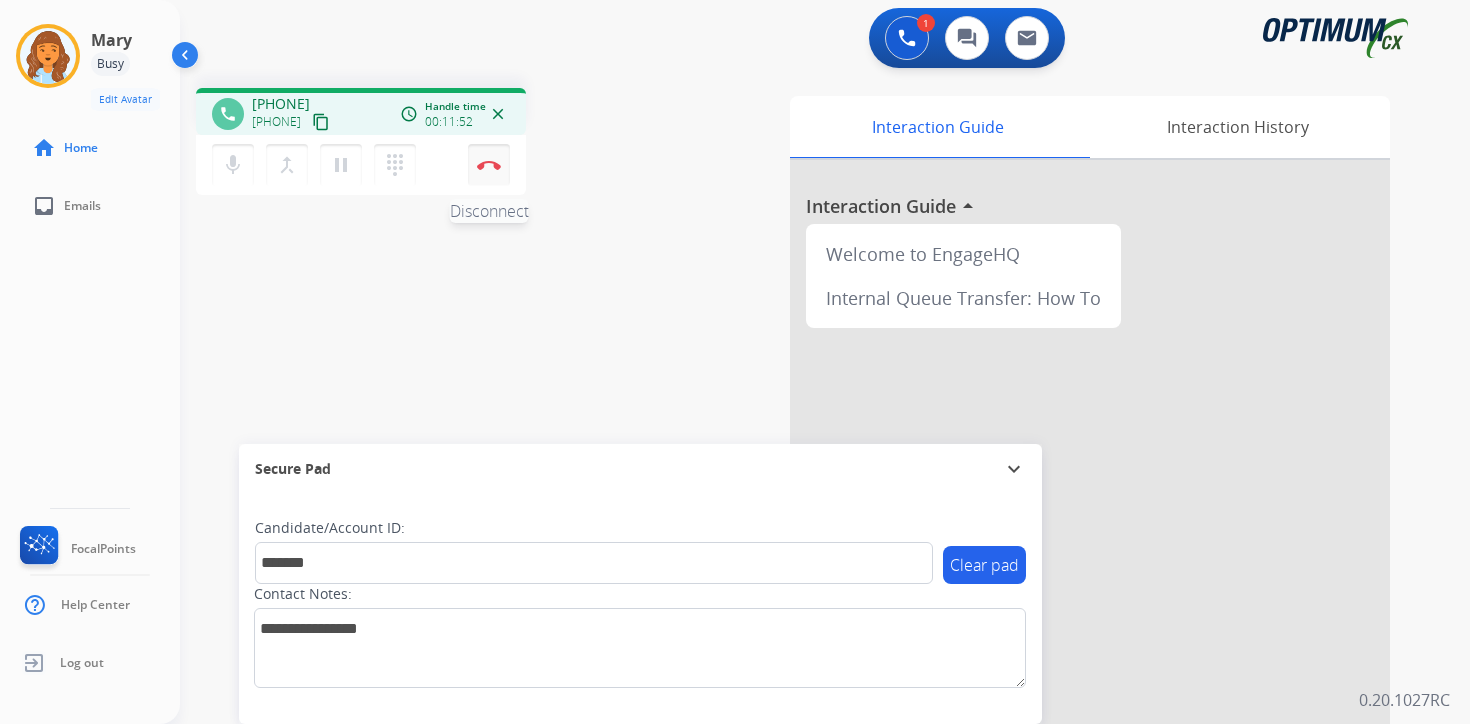click on "Disconnect" at bounding box center [489, 165] 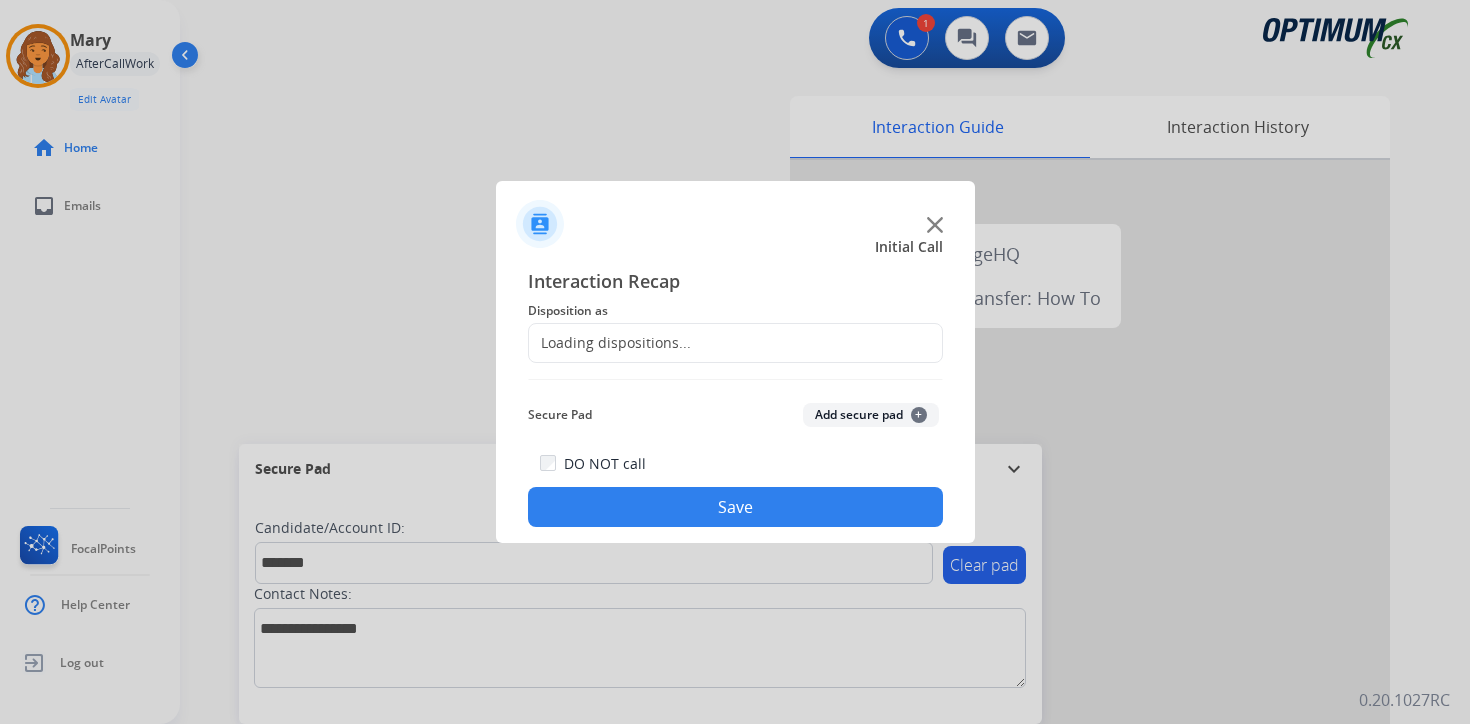 click on "Add secure pad  +" 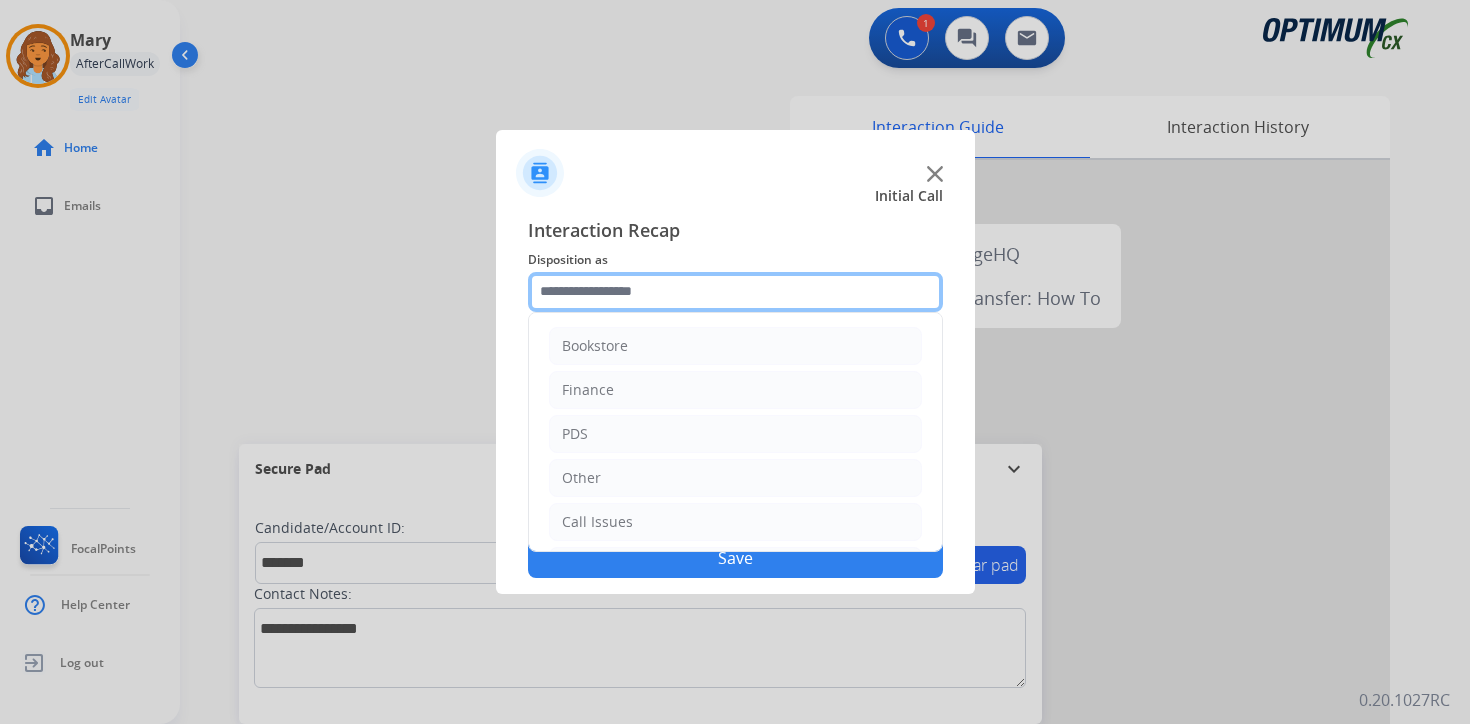 click 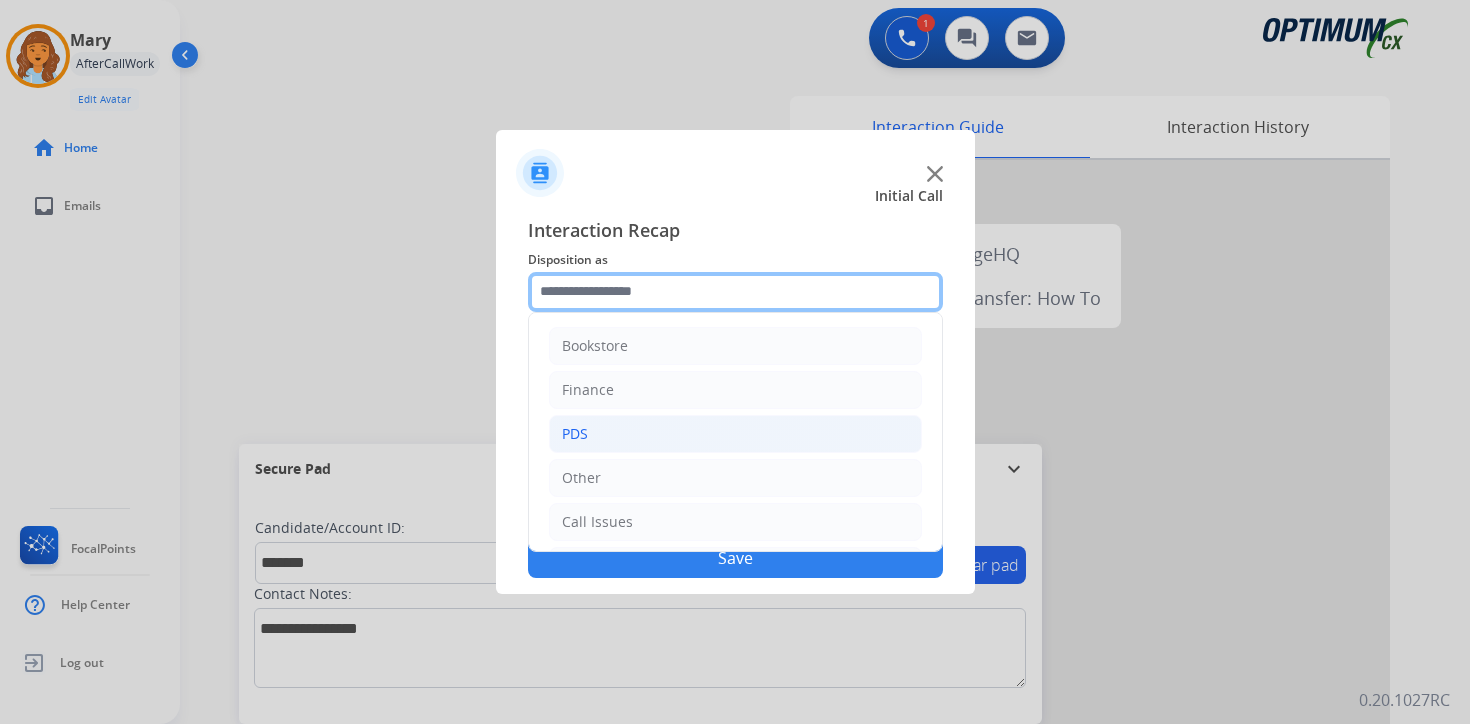 scroll, scrollTop: 136, scrollLeft: 0, axis: vertical 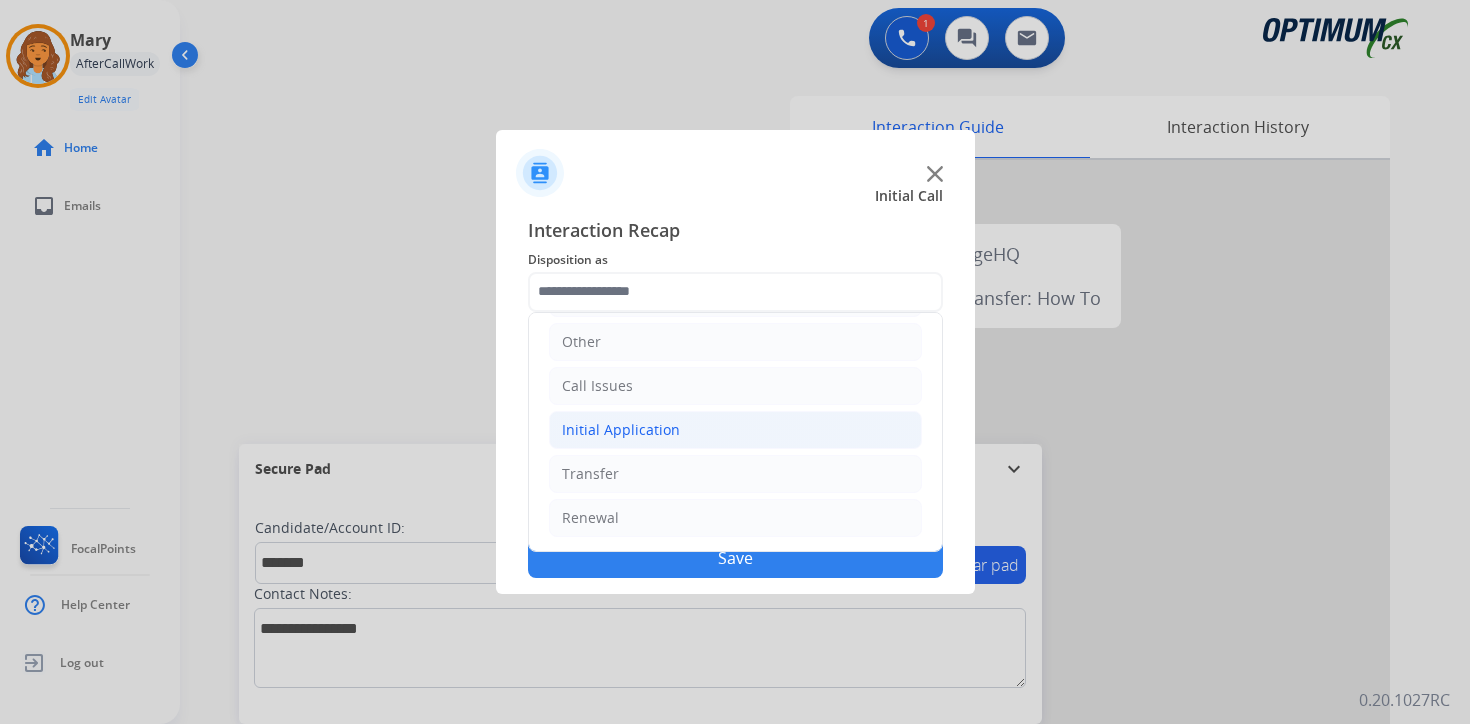click on "Initial Application" 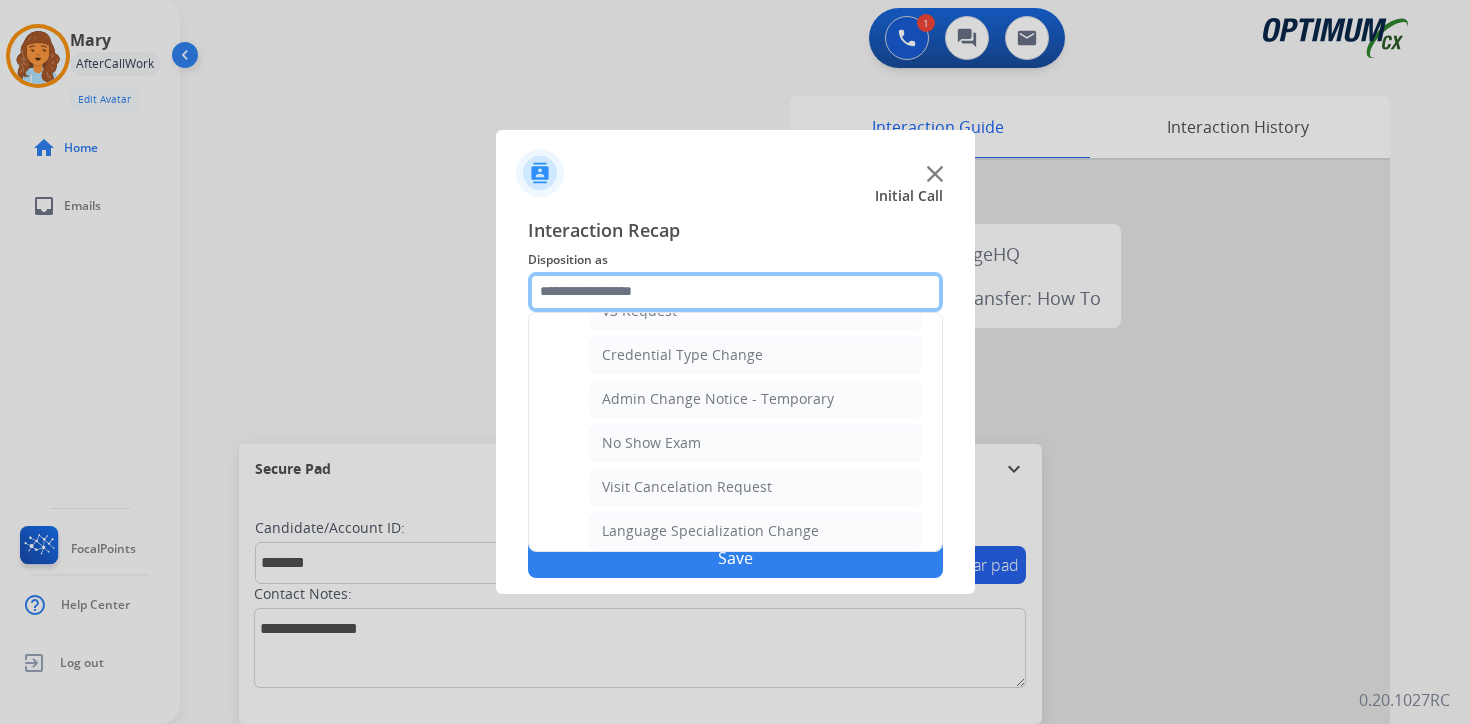 scroll, scrollTop: 1136, scrollLeft: 0, axis: vertical 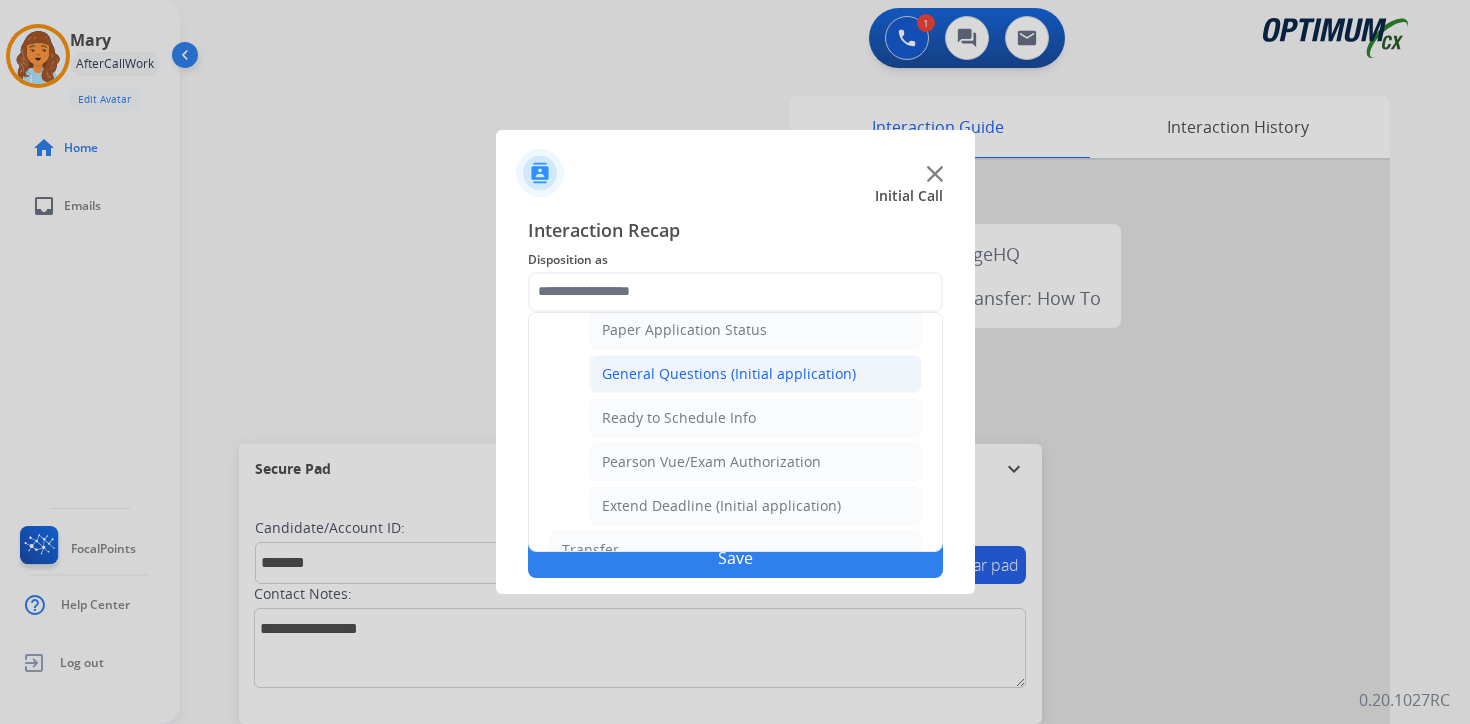 click on "General Questions (Initial application)" 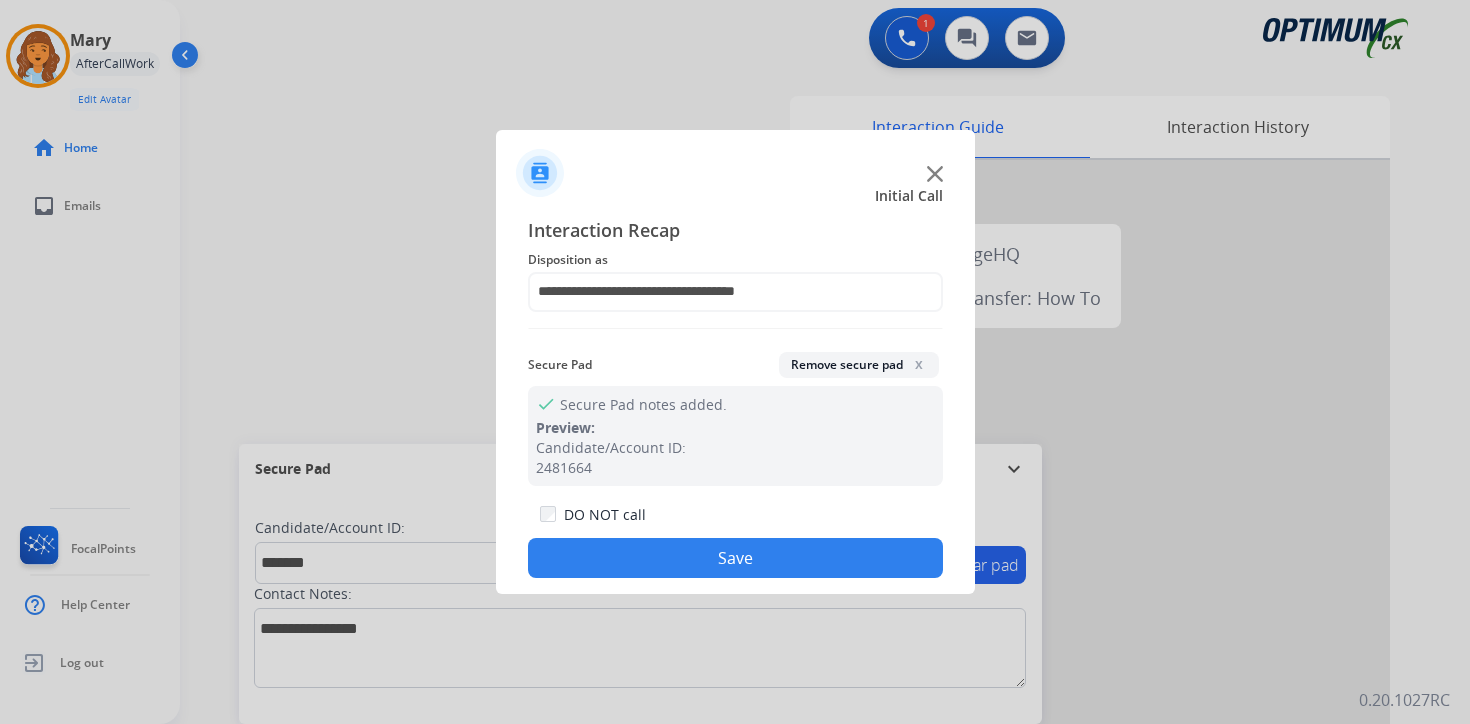 click on "Save" 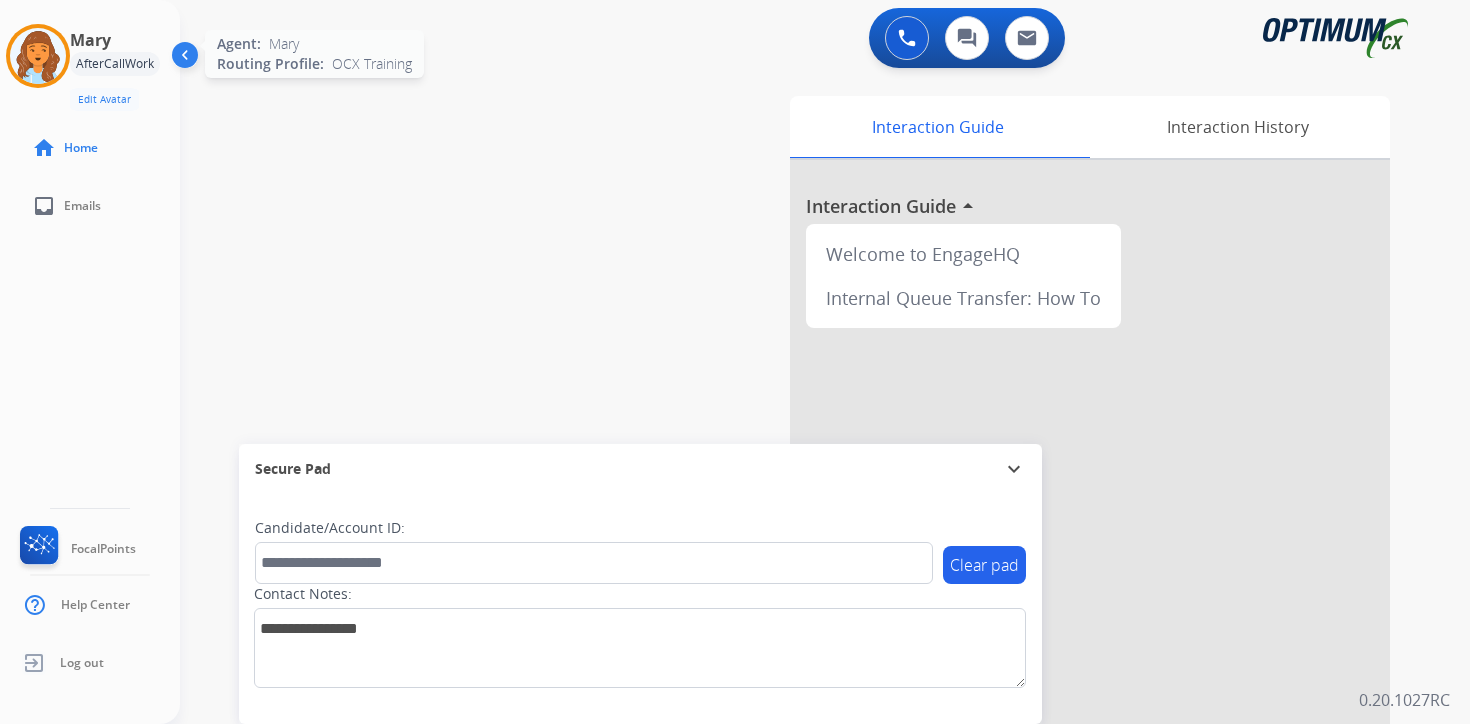 click at bounding box center (38, 56) 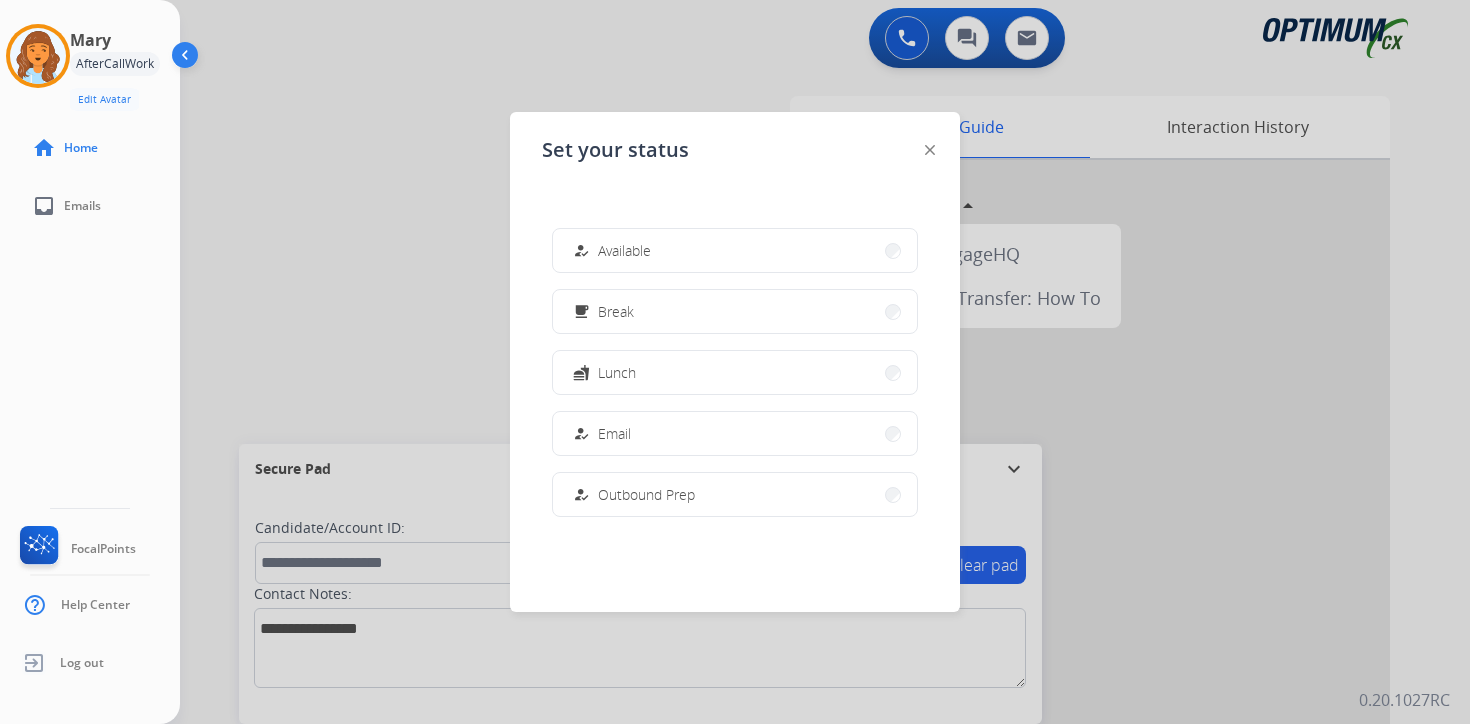 click on "Available" at bounding box center [624, 250] 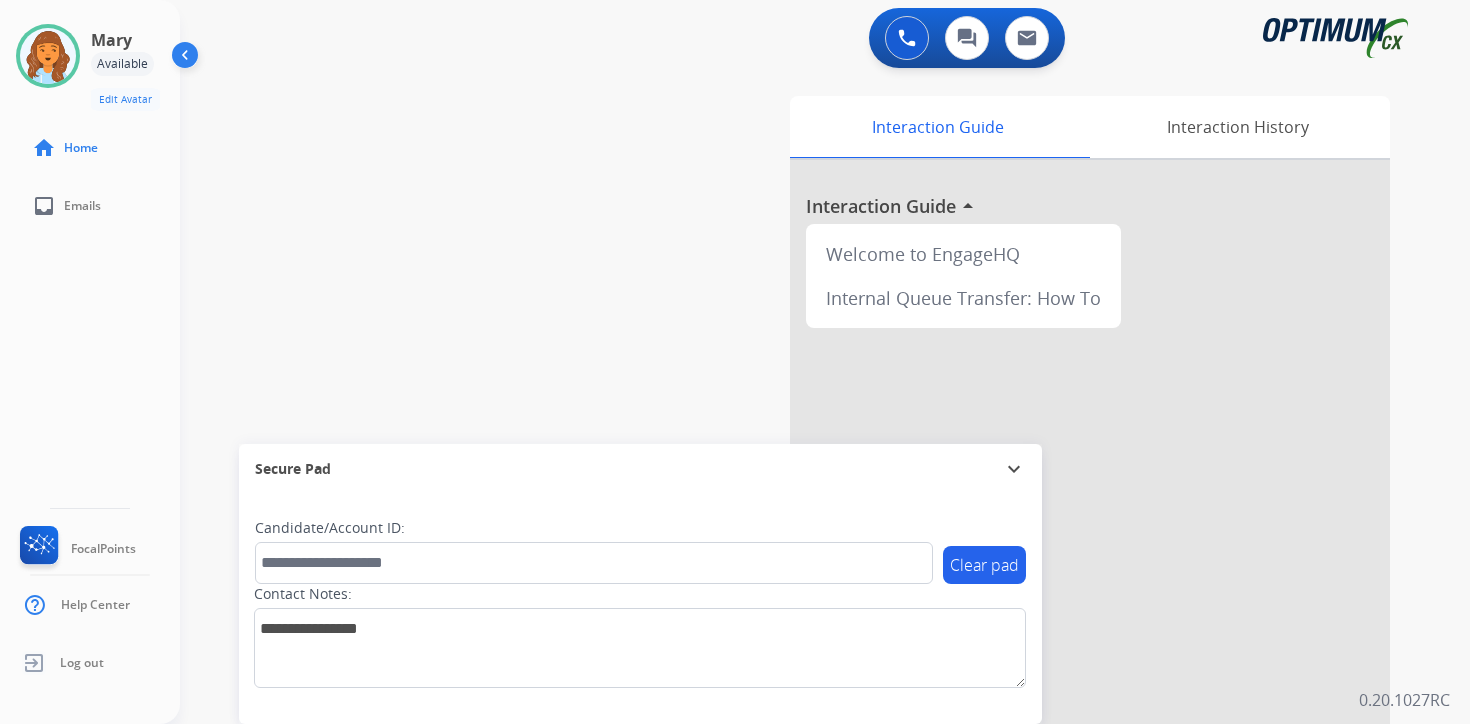 click on "Interaction Guide   Interaction History  Interaction Guide arrow_drop_up  Welcome to EngageHQ   Internal Queue Transfer: How To" at bounding box center (1059, 497) 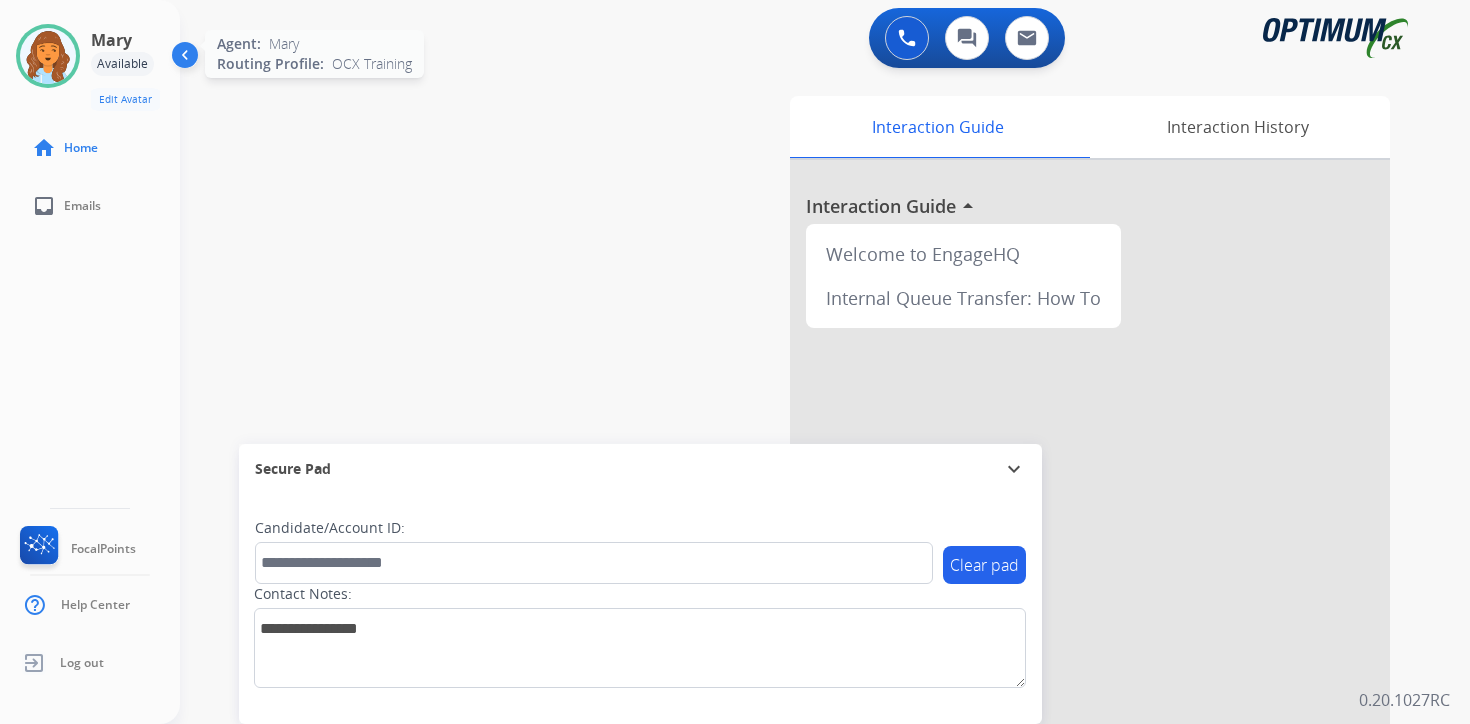 click at bounding box center (48, 56) 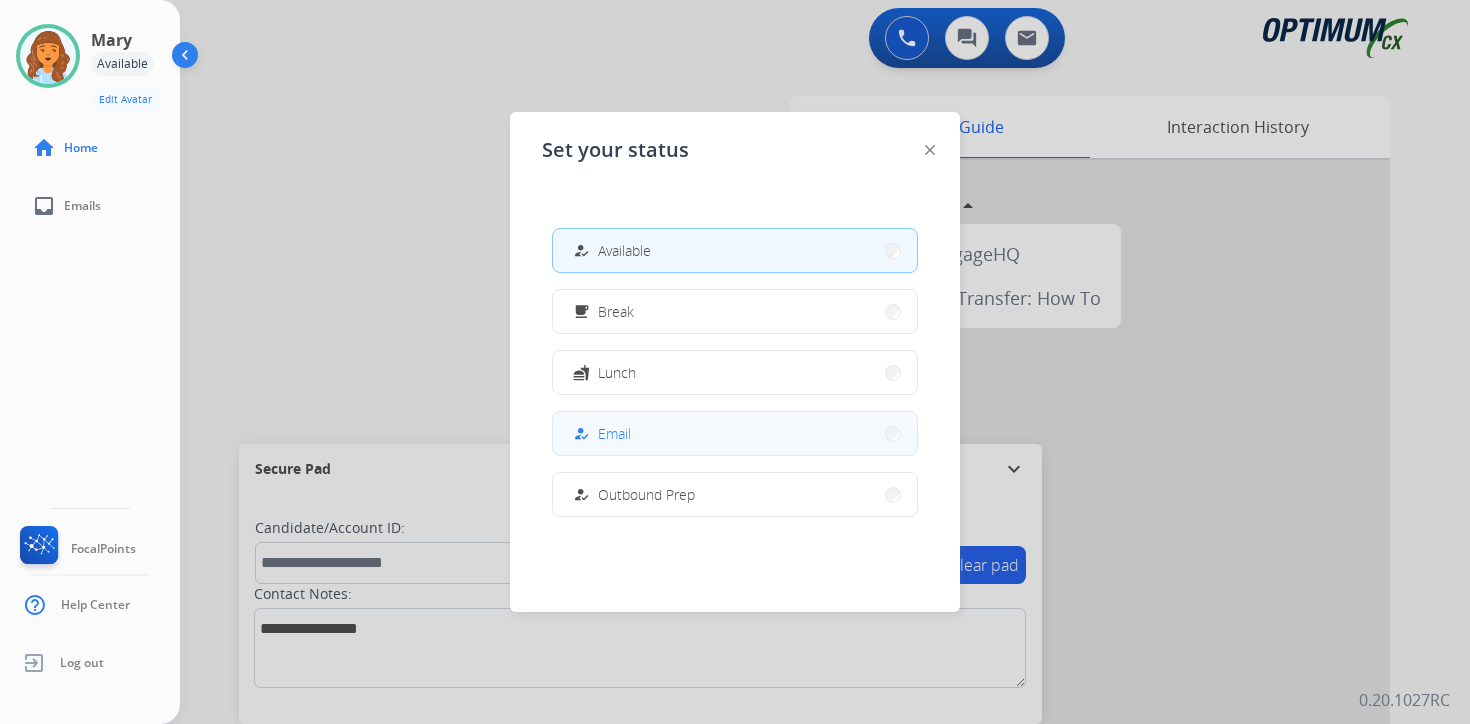 click on "how_to_reg Email" at bounding box center [735, 433] 